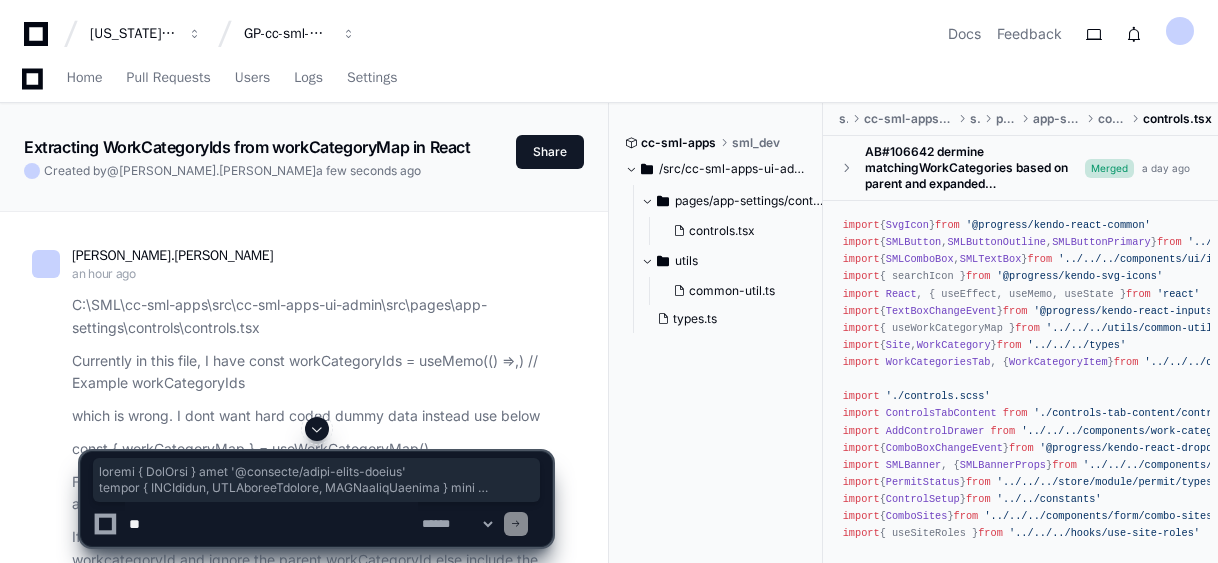 scroll, scrollTop: 8566, scrollLeft: 0, axis: vertical 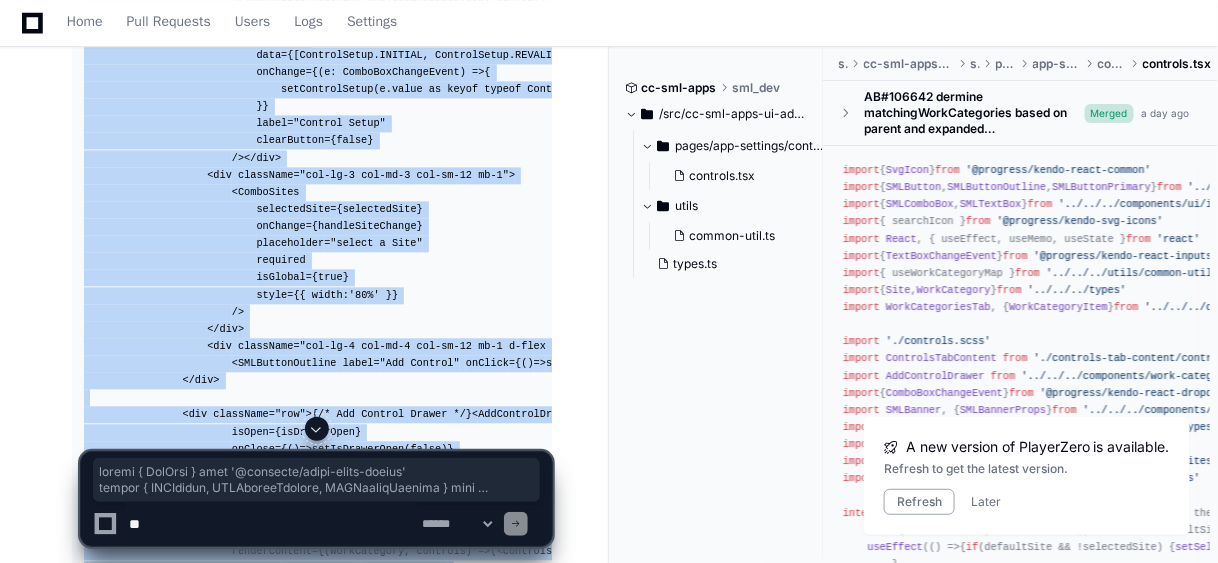 click 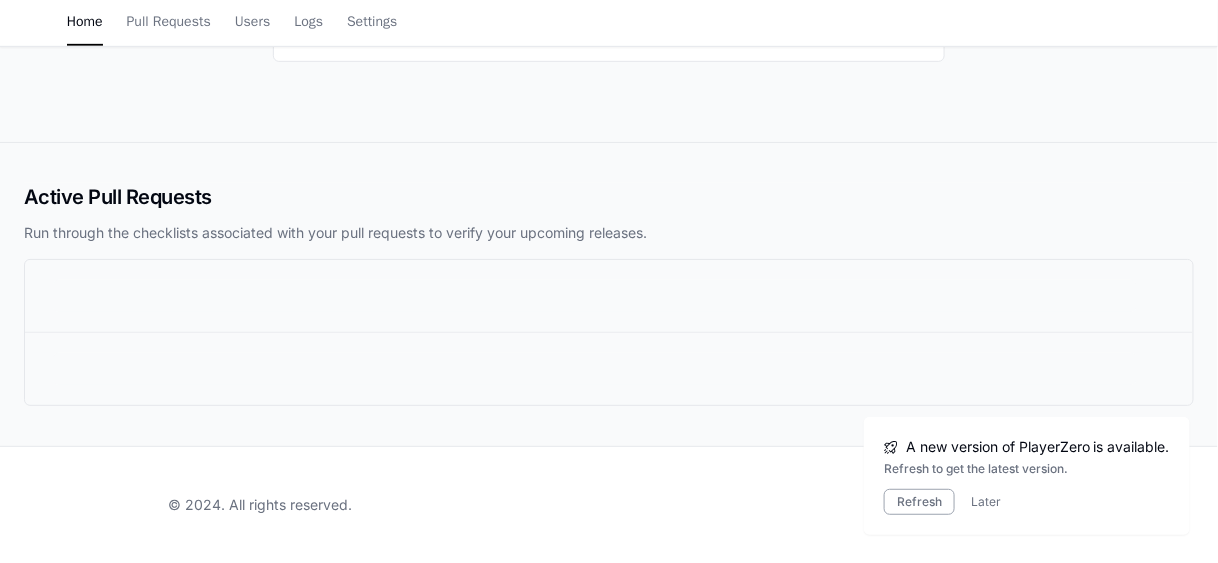 scroll, scrollTop: 0, scrollLeft: 0, axis: both 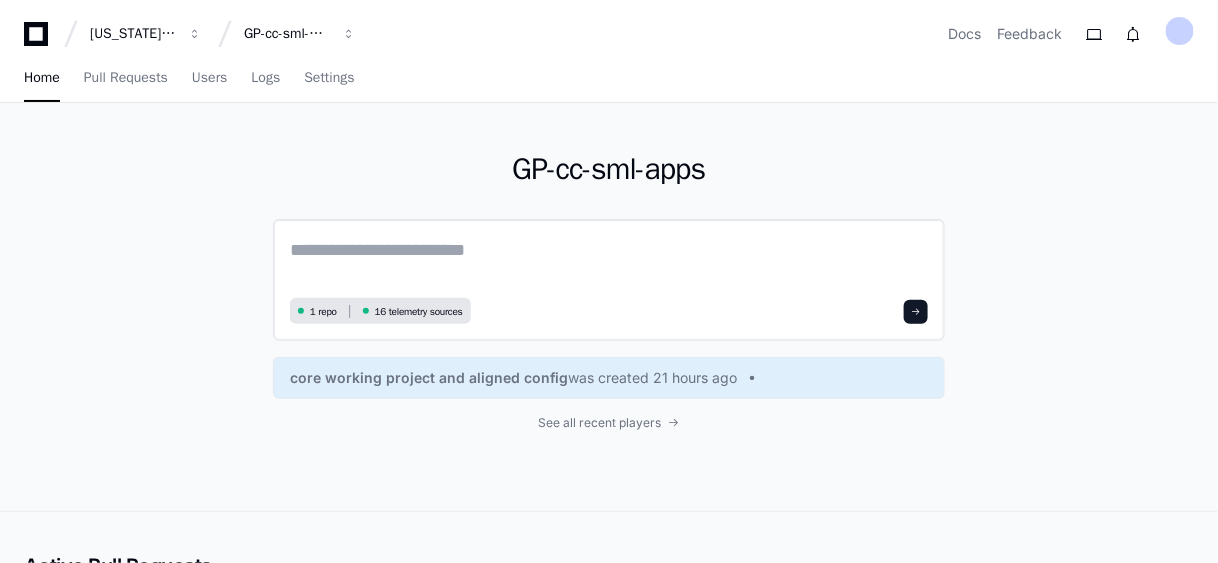 click on "16 telemetry sources" 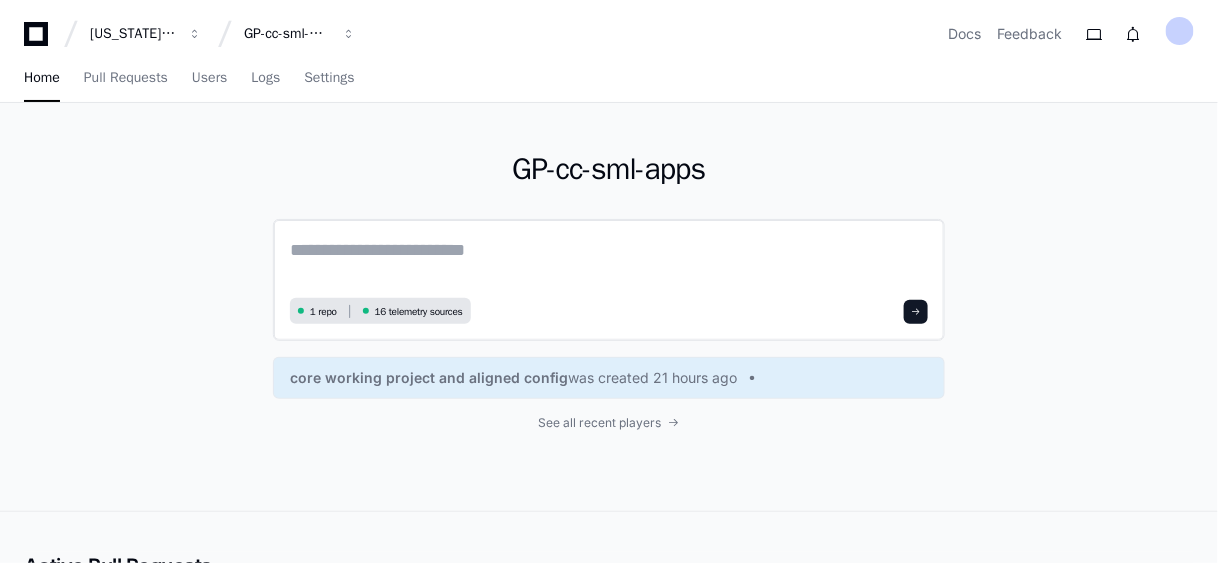 click on "1 repo" 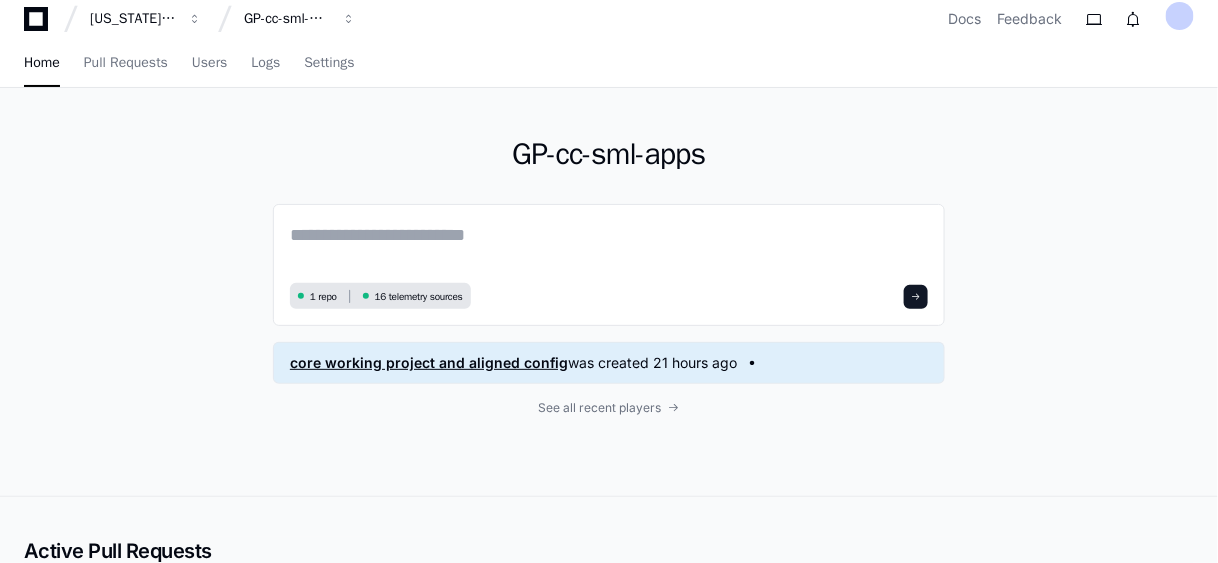 scroll, scrollTop: 0, scrollLeft: 0, axis: both 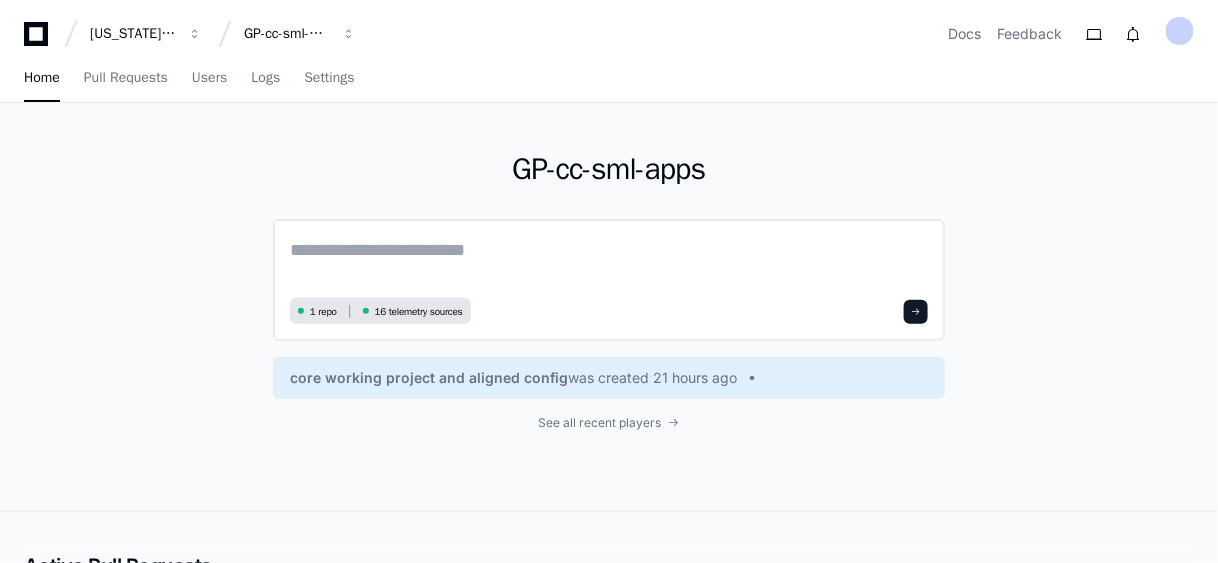 click 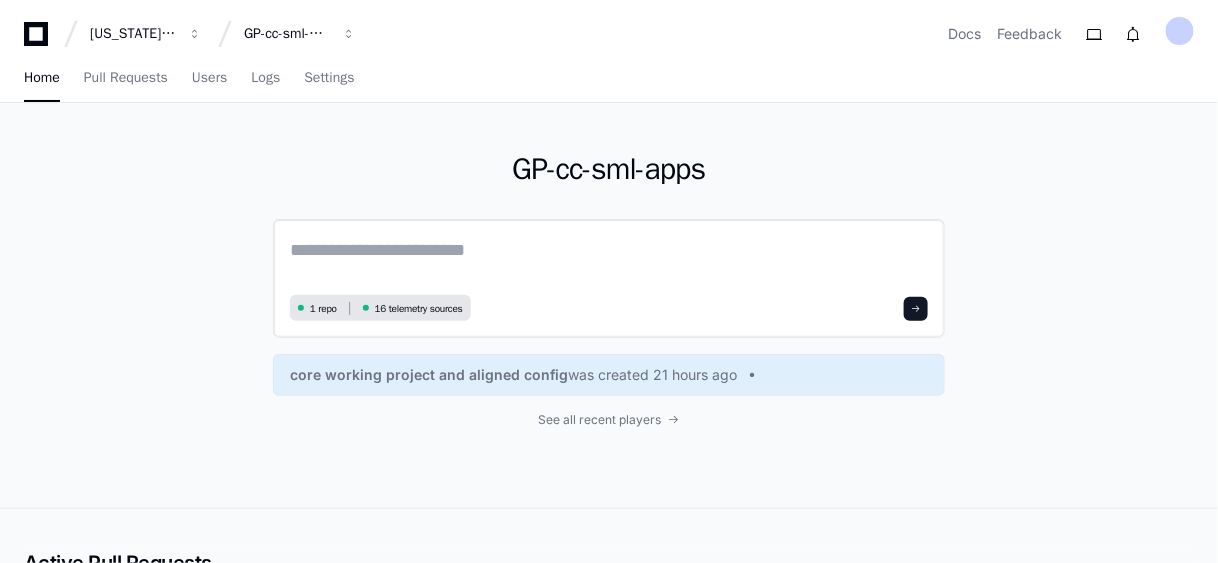 paste on "**********" 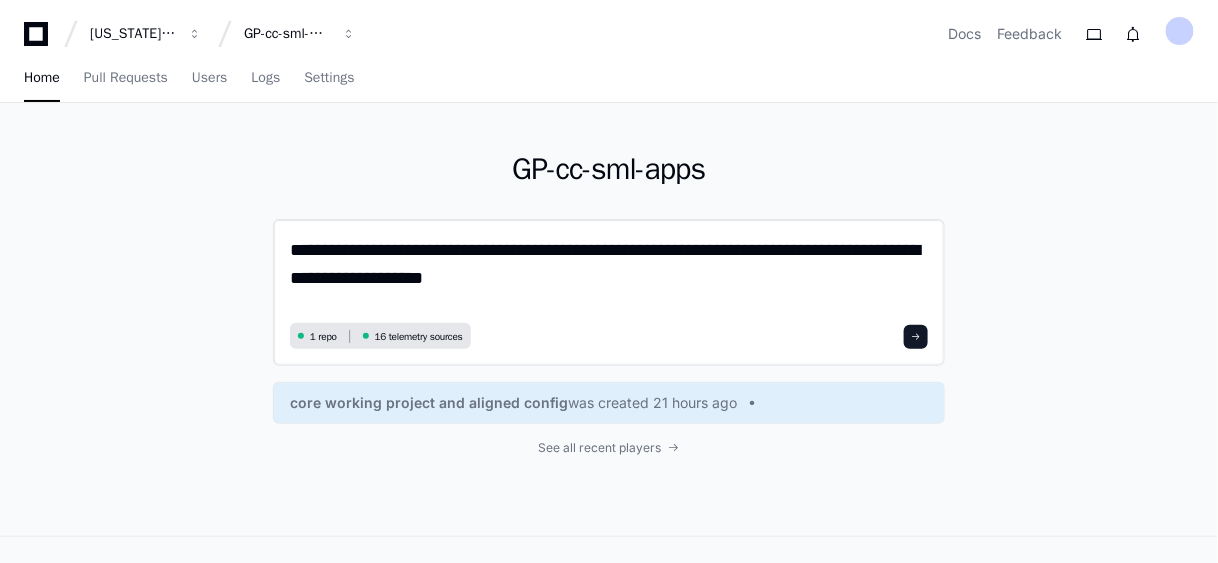 scroll, scrollTop: 0, scrollLeft: 0, axis: both 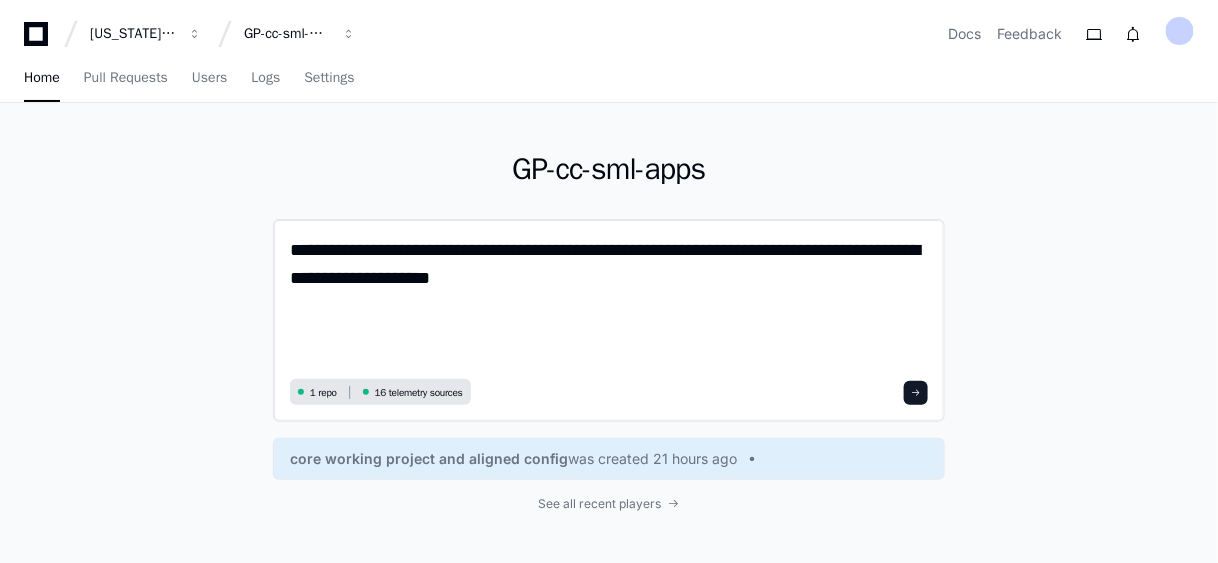 paste on "**********" 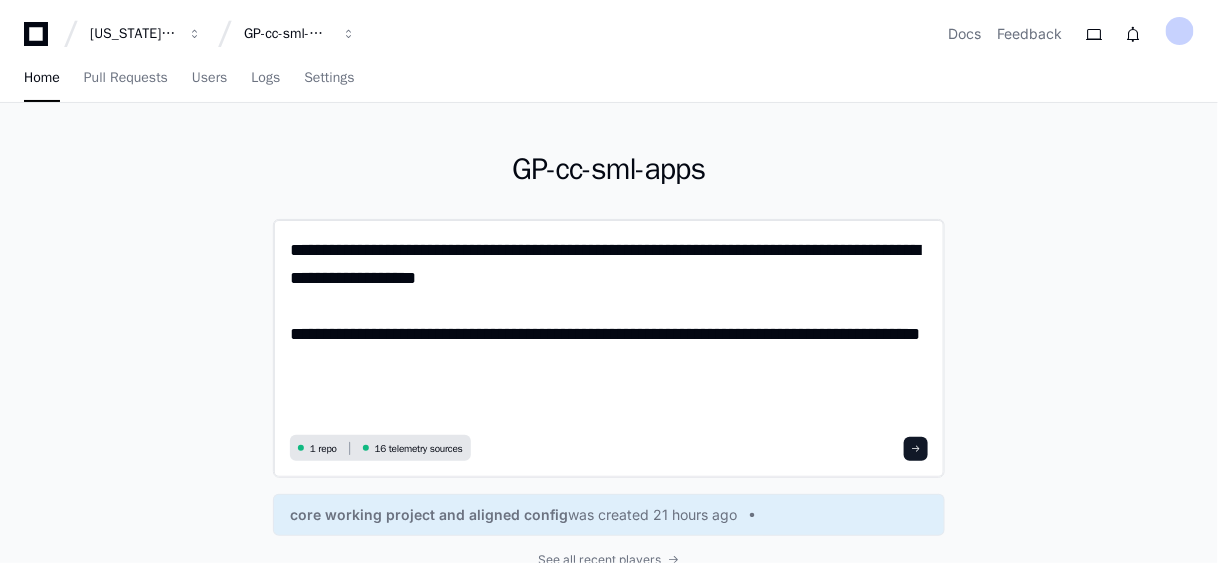 scroll, scrollTop: 0, scrollLeft: 0, axis: both 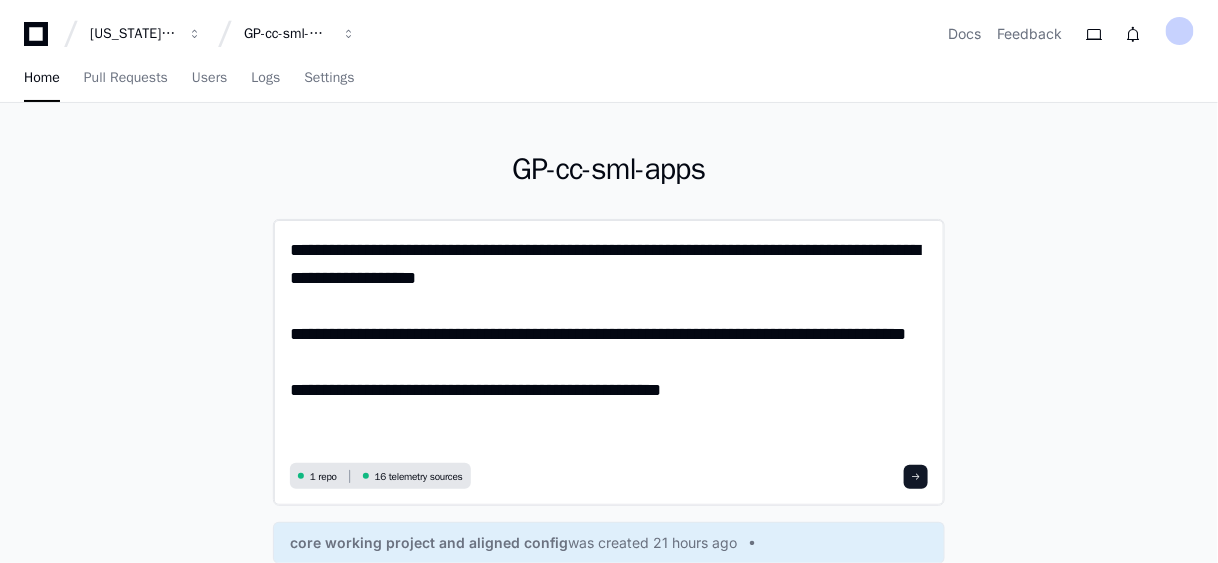 click on "**********" 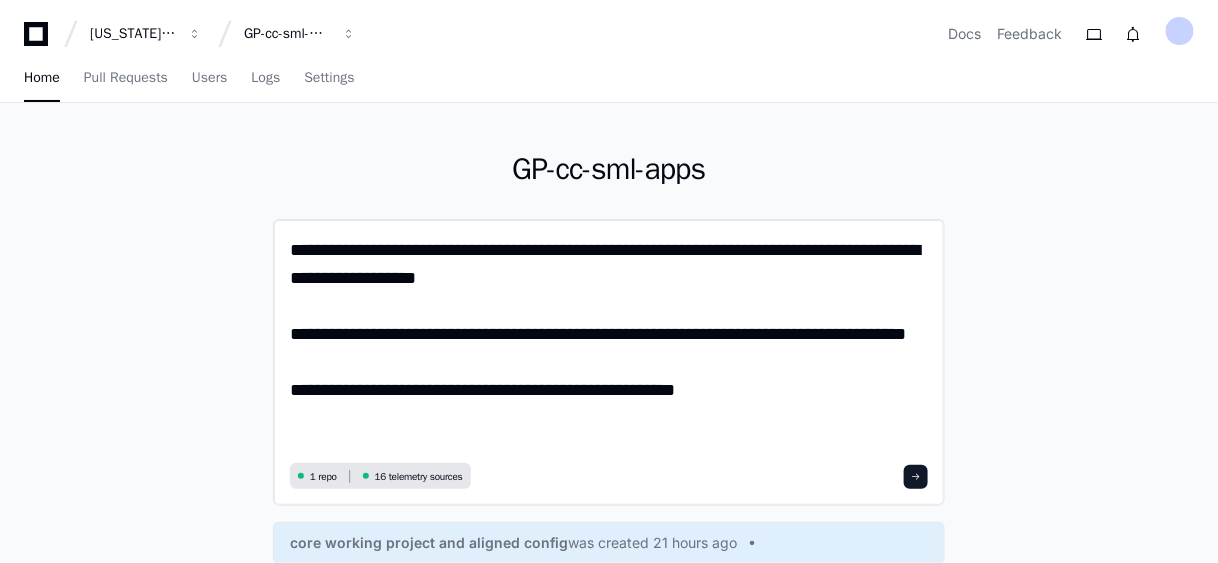 click on "**********" 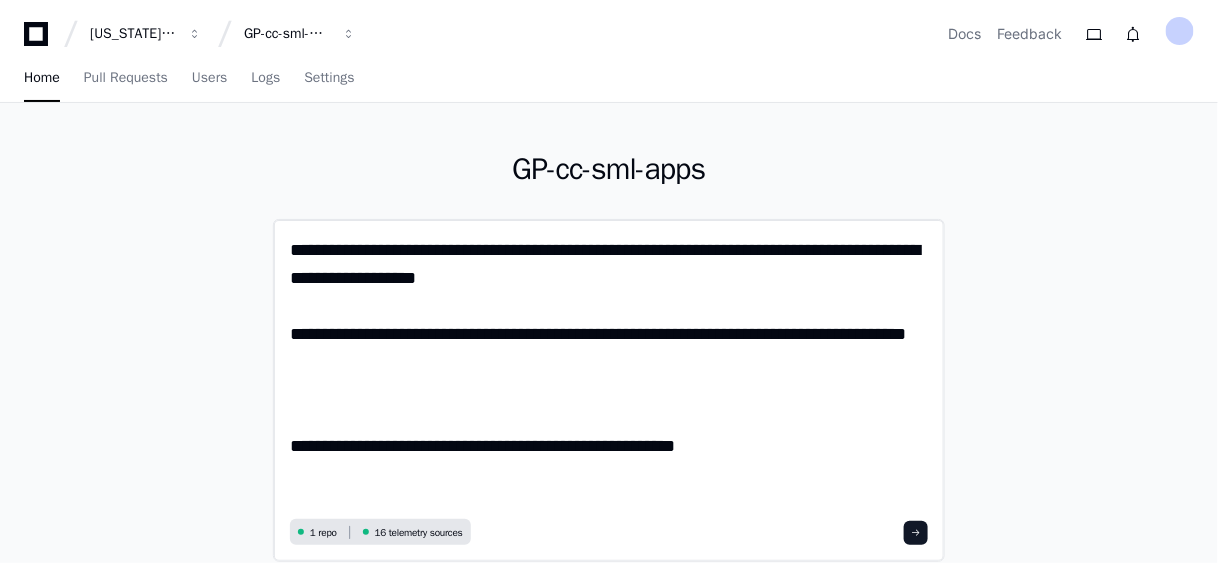paste on "**********" 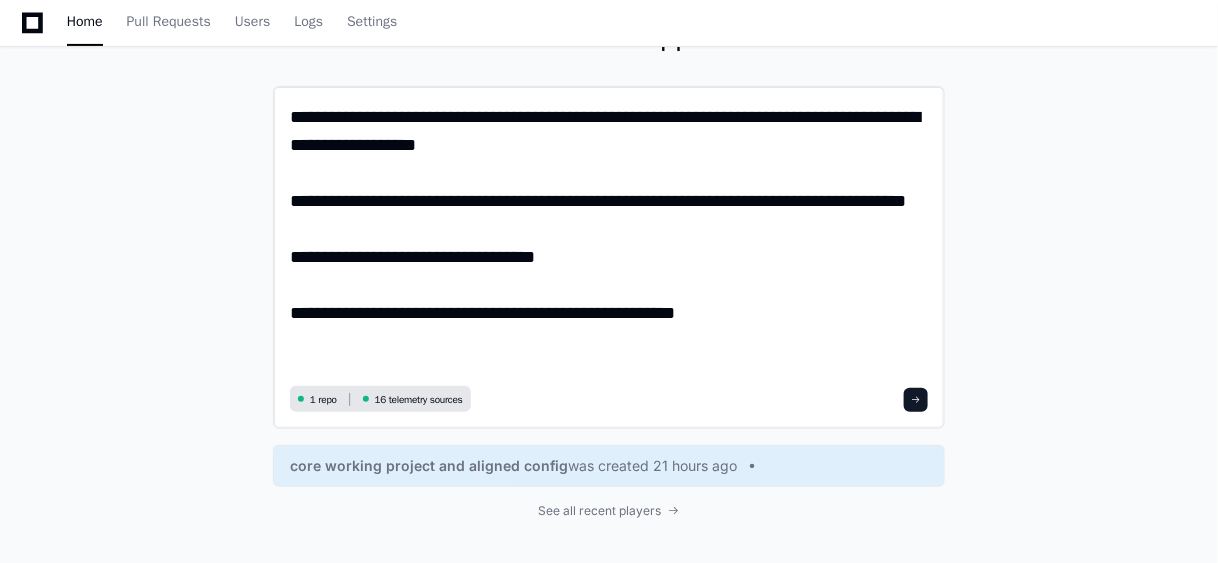 scroll, scrollTop: 138, scrollLeft: 0, axis: vertical 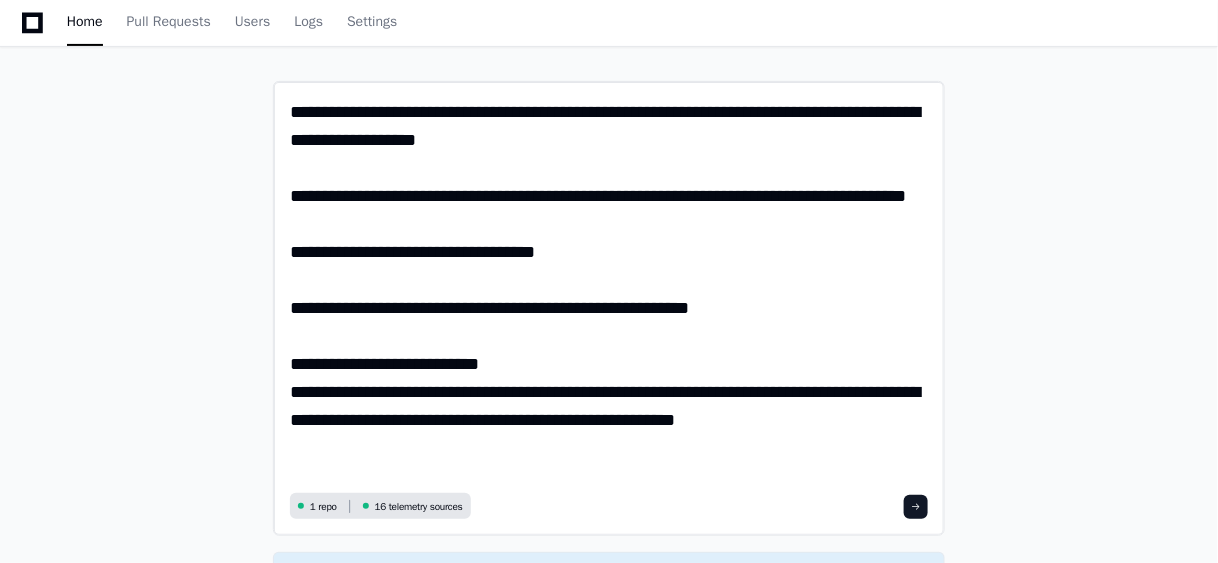 click on "**********" 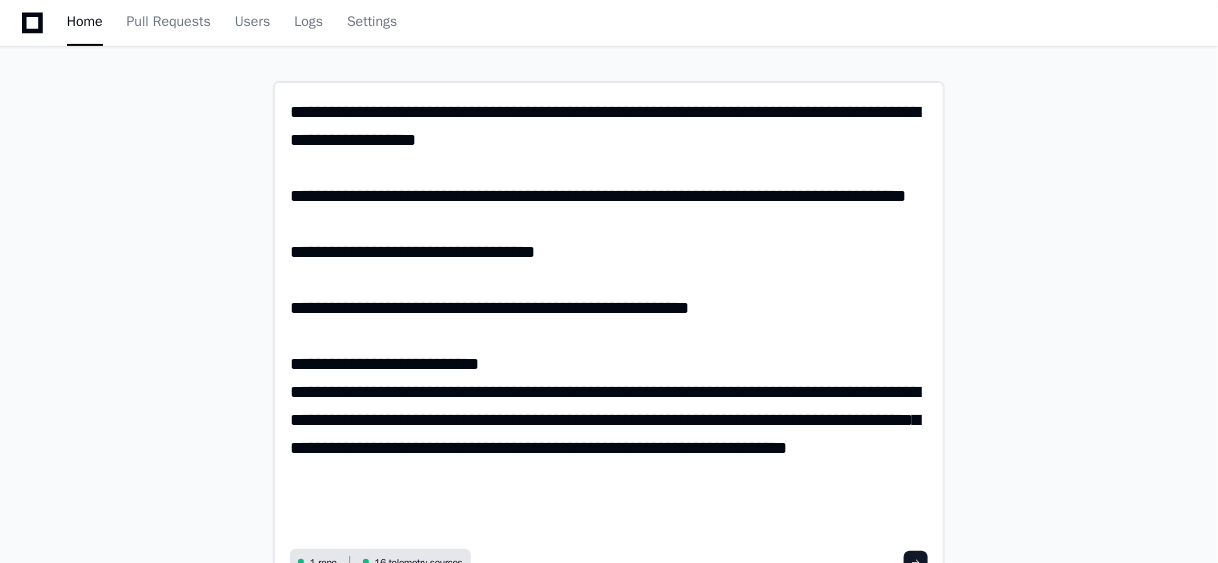 scroll, scrollTop: 0, scrollLeft: 0, axis: both 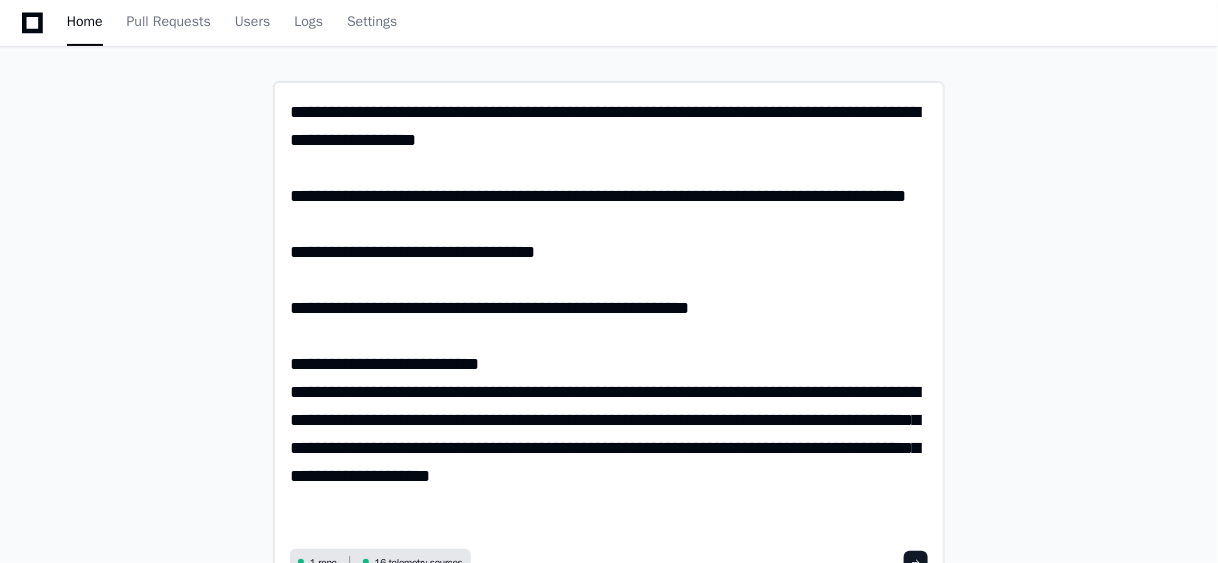 type on "**********" 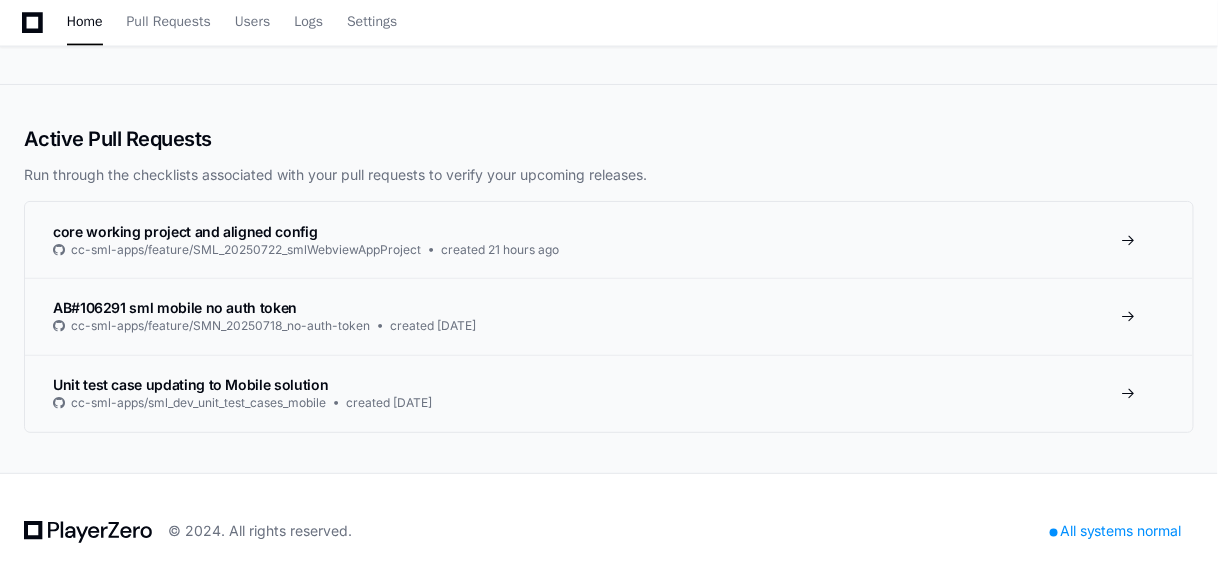 scroll, scrollTop: 840, scrollLeft: 0, axis: vertical 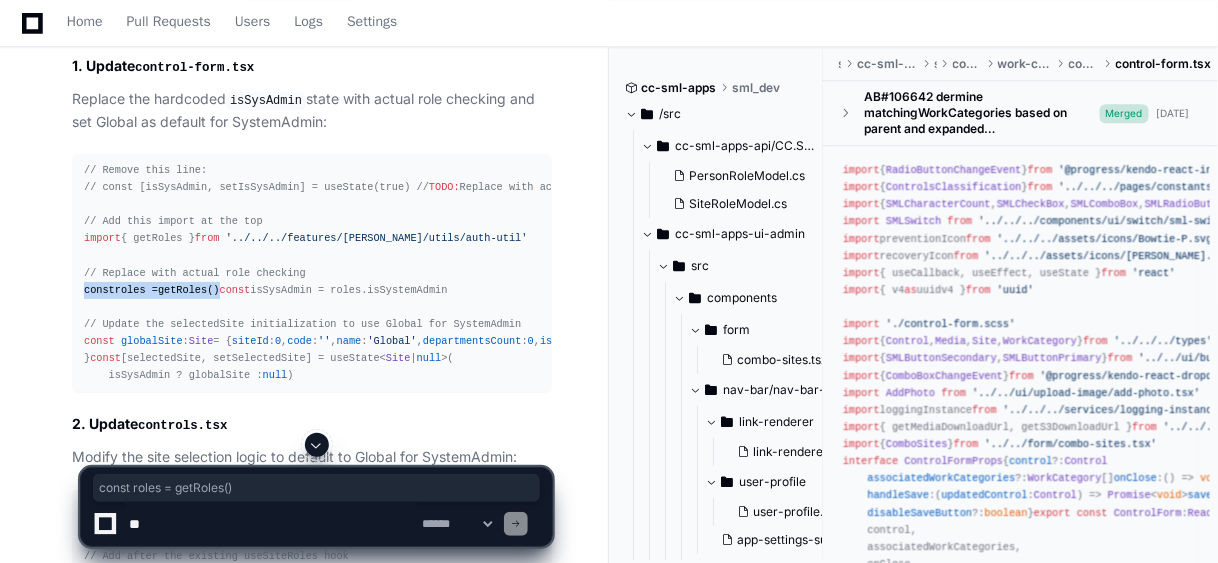 drag, startPoint x: 226, startPoint y: 280, endPoint x: 81, endPoint y: 282, distance: 145.0138 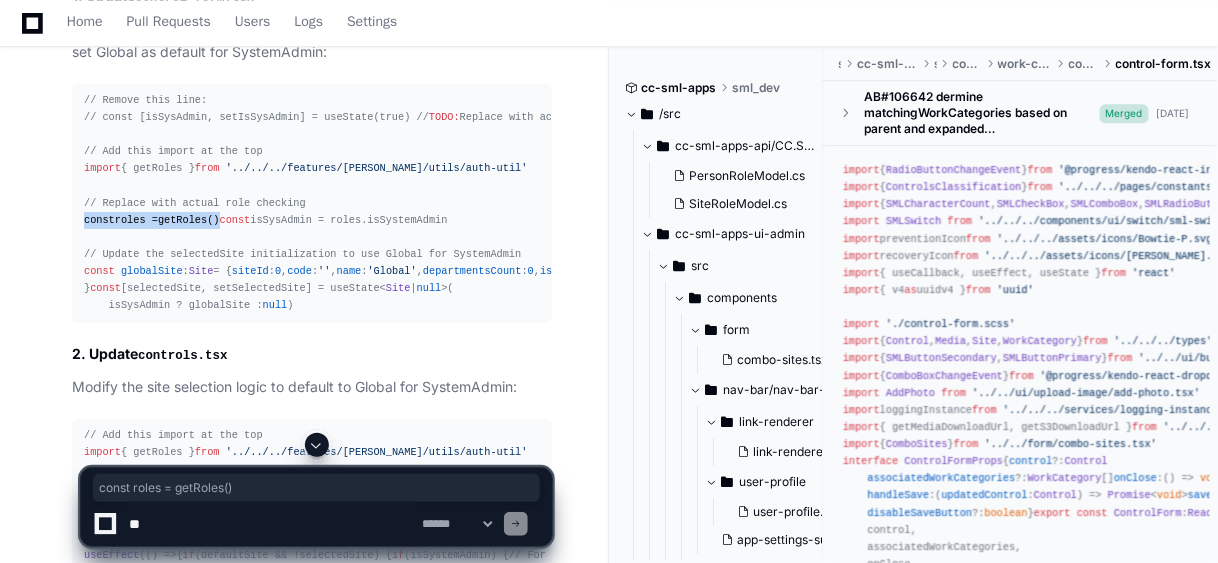 scroll, scrollTop: 1550, scrollLeft: 0, axis: vertical 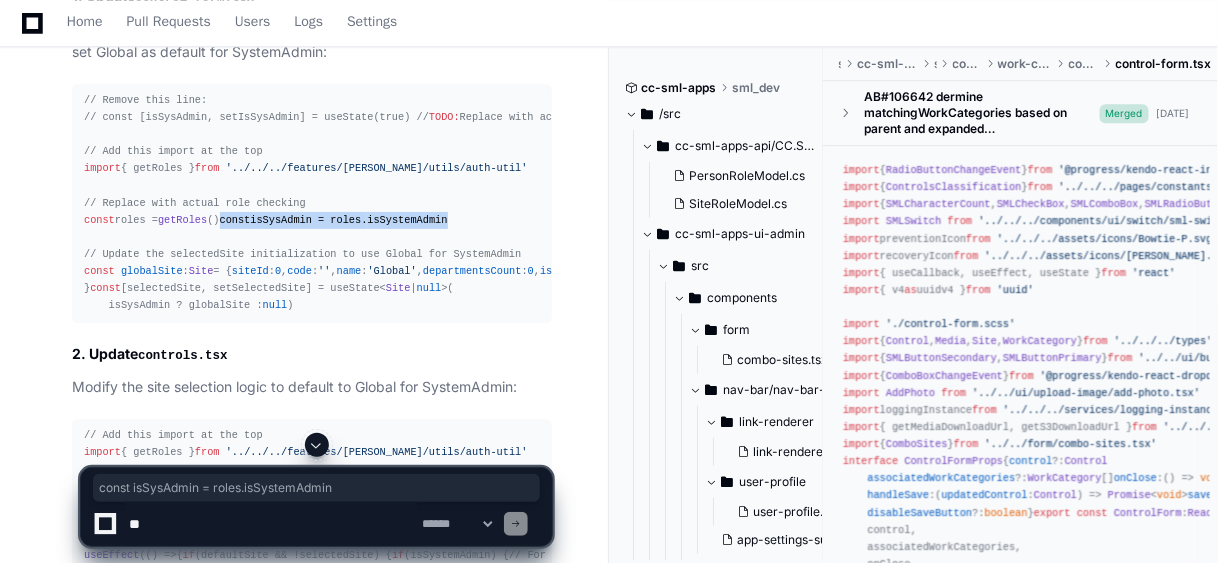 drag, startPoint x: 299, startPoint y: 227, endPoint x: 81, endPoint y: 228, distance: 218.00229 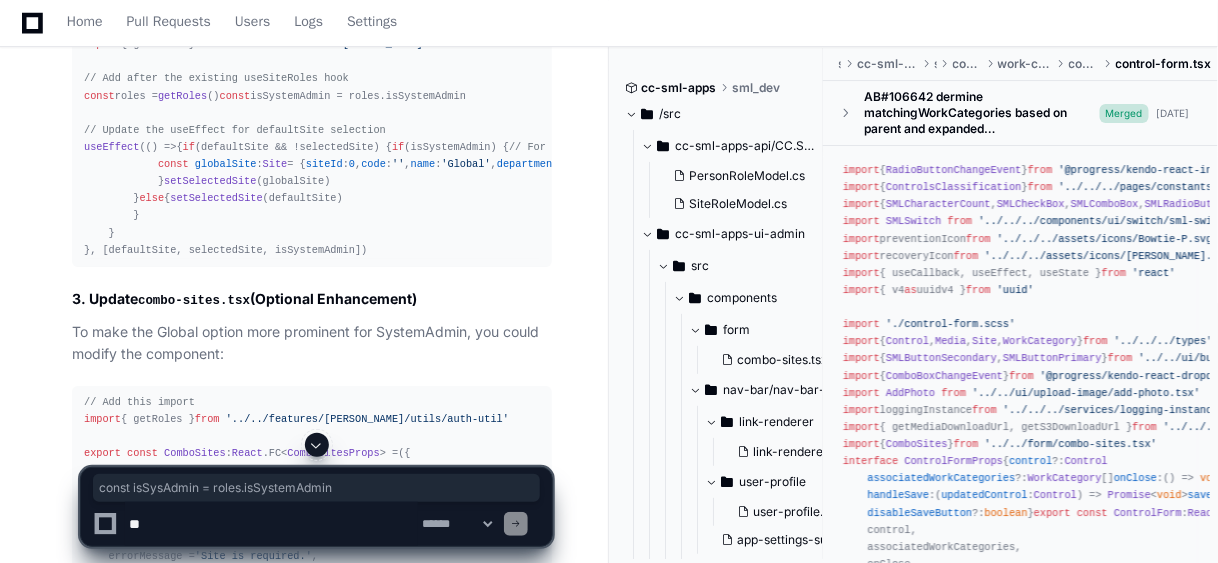 scroll, scrollTop: 1952, scrollLeft: 0, axis: vertical 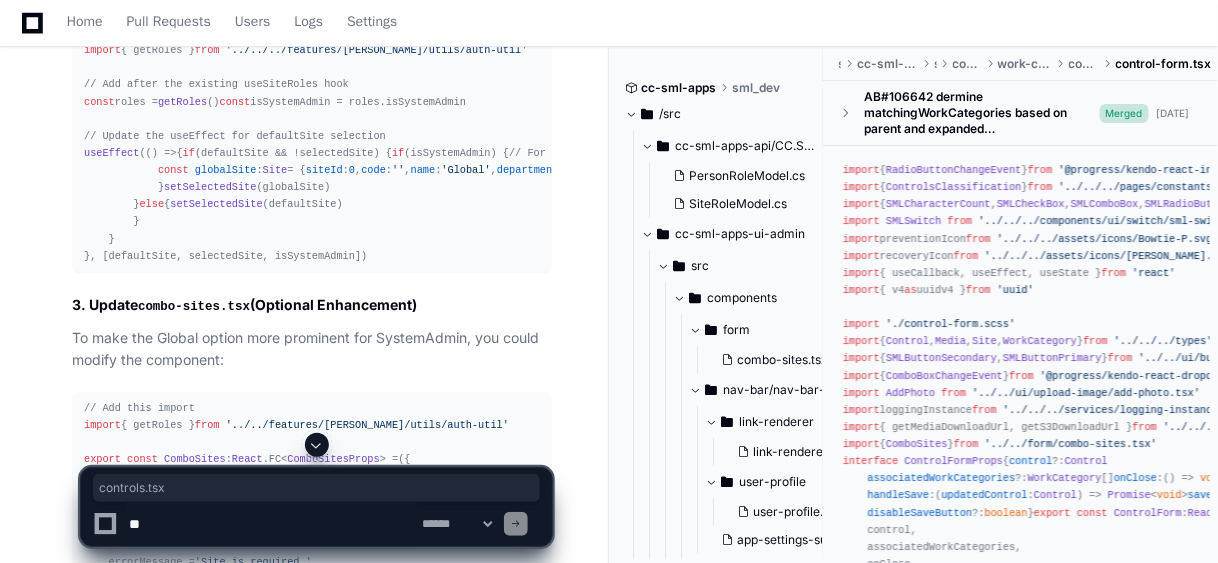drag, startPoint x: 140, startPoint y: 135, endPoint x: 243, endPoint y: 141, distance: 103.17461 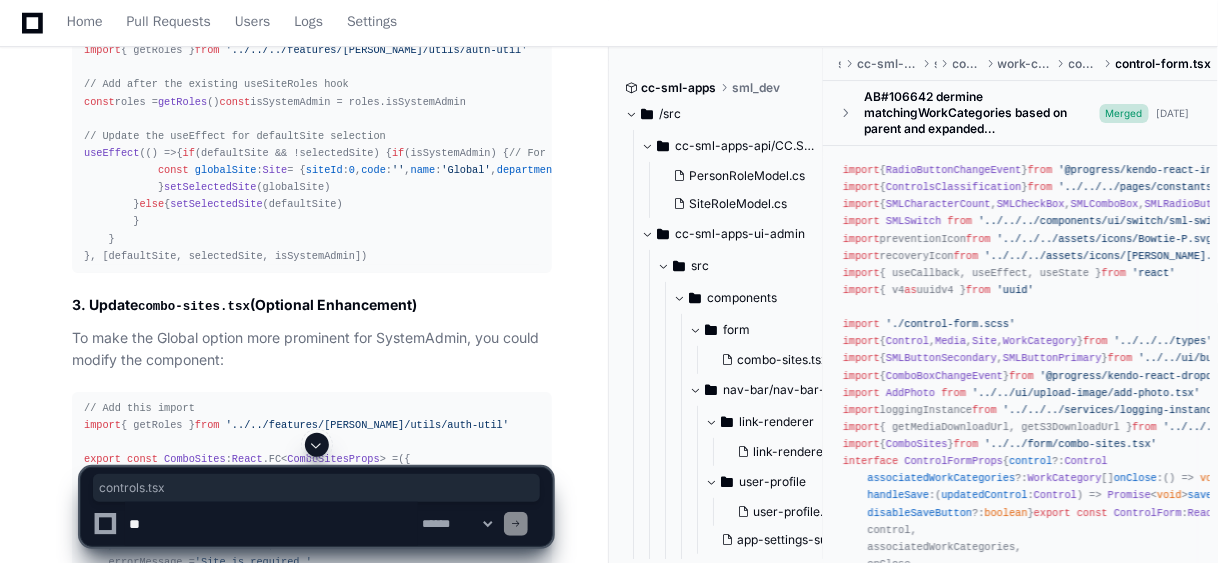 copy on "controls.tsx" 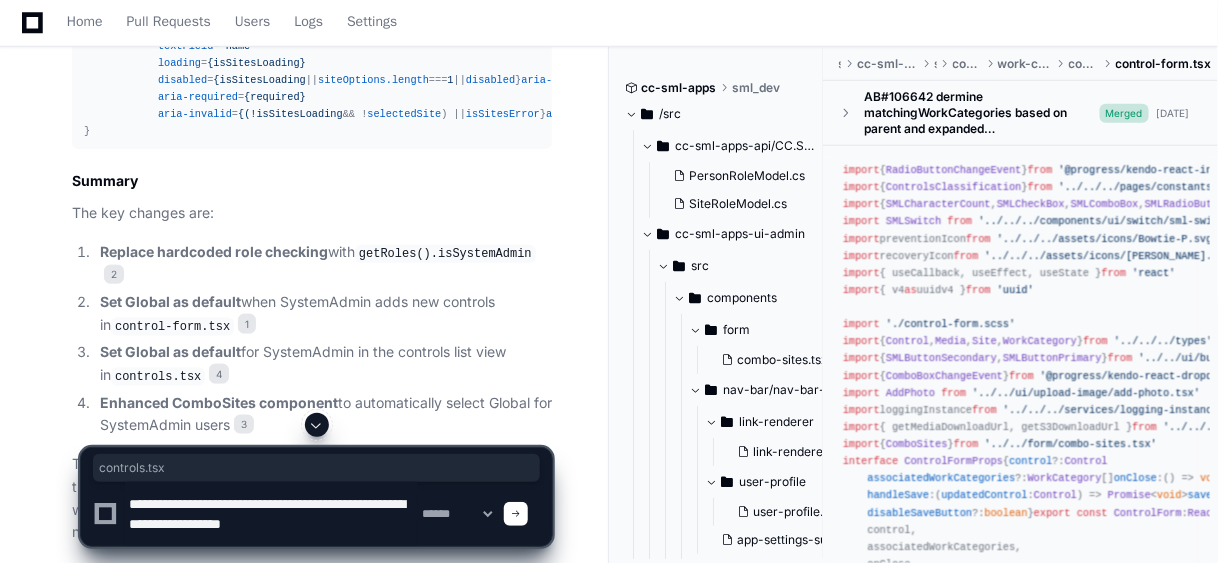 scroll, scrollTop: 2693, scrollLeft: 0, axis: vertical 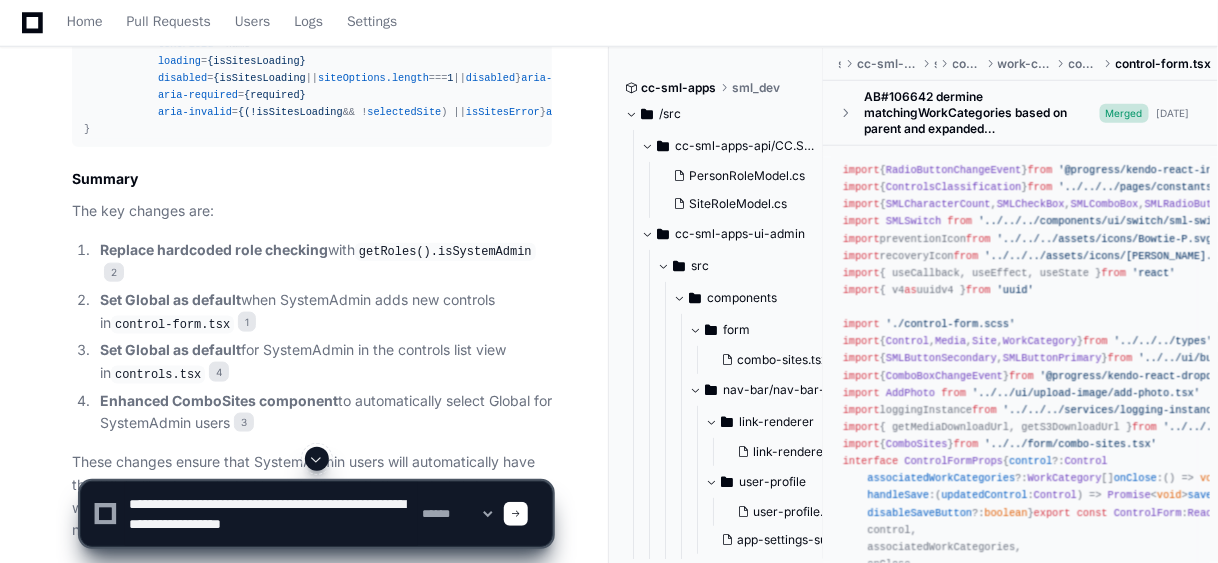 click on "optGlobal" 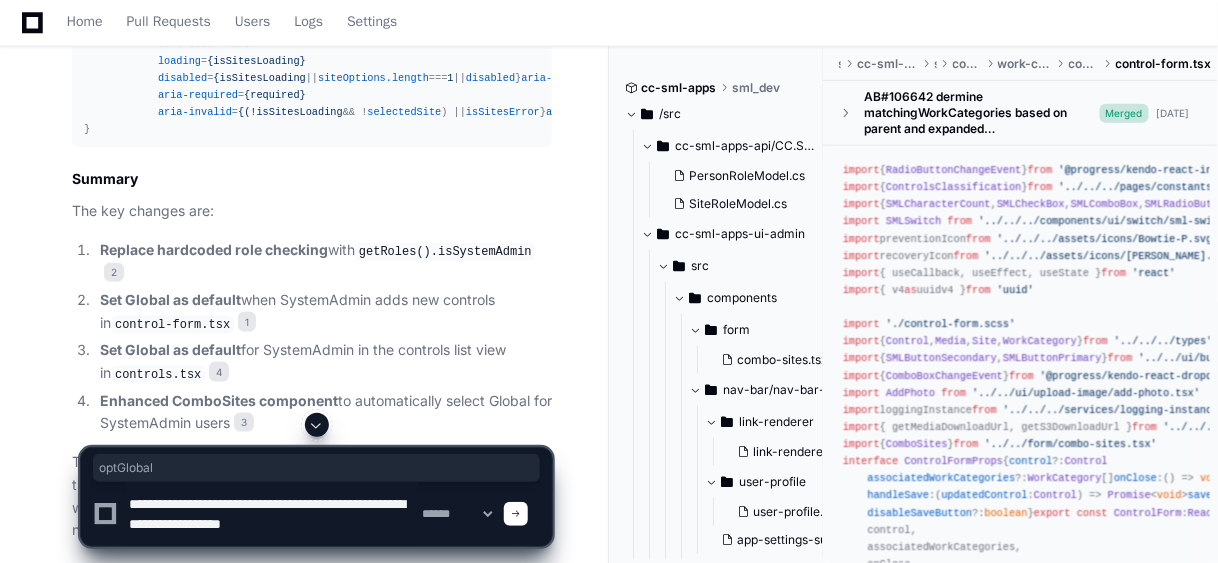 click on "optGlobal" 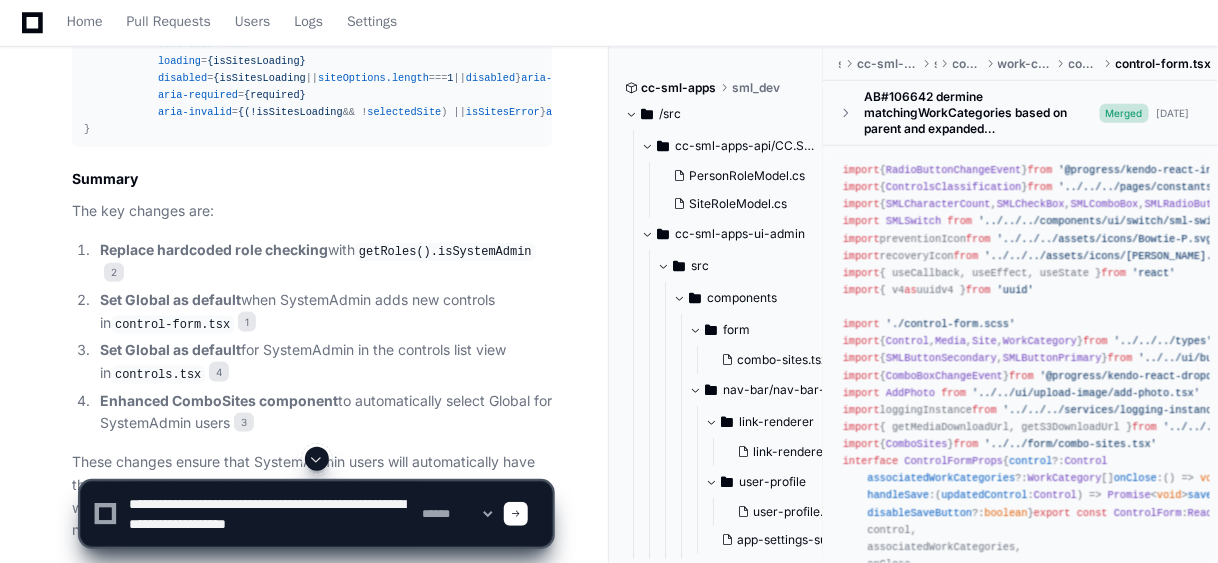 click 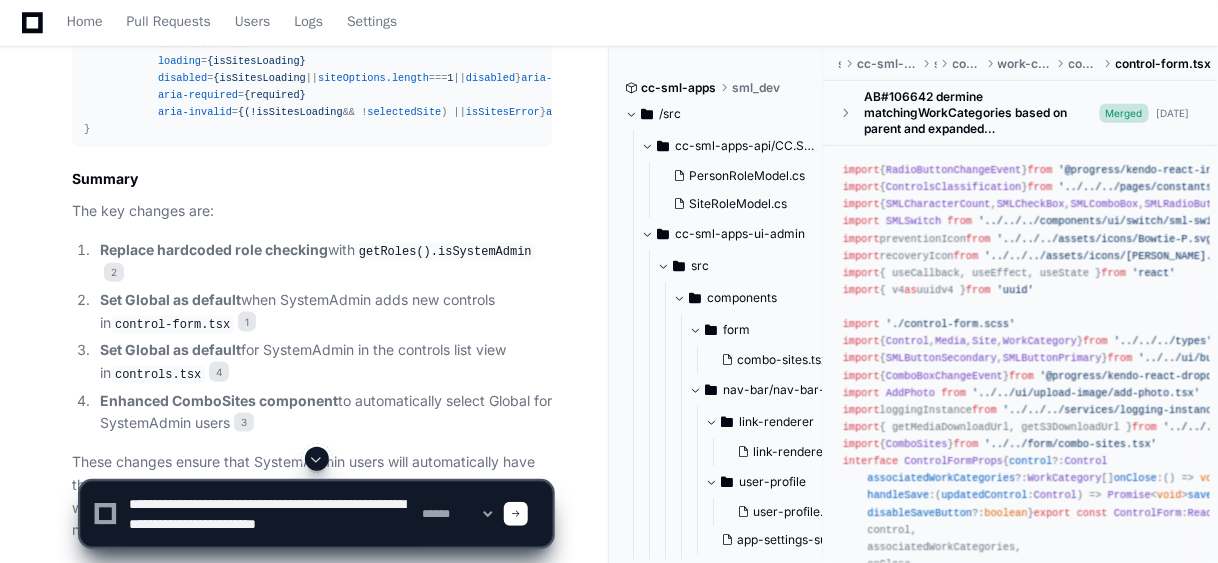 paste on "**********" 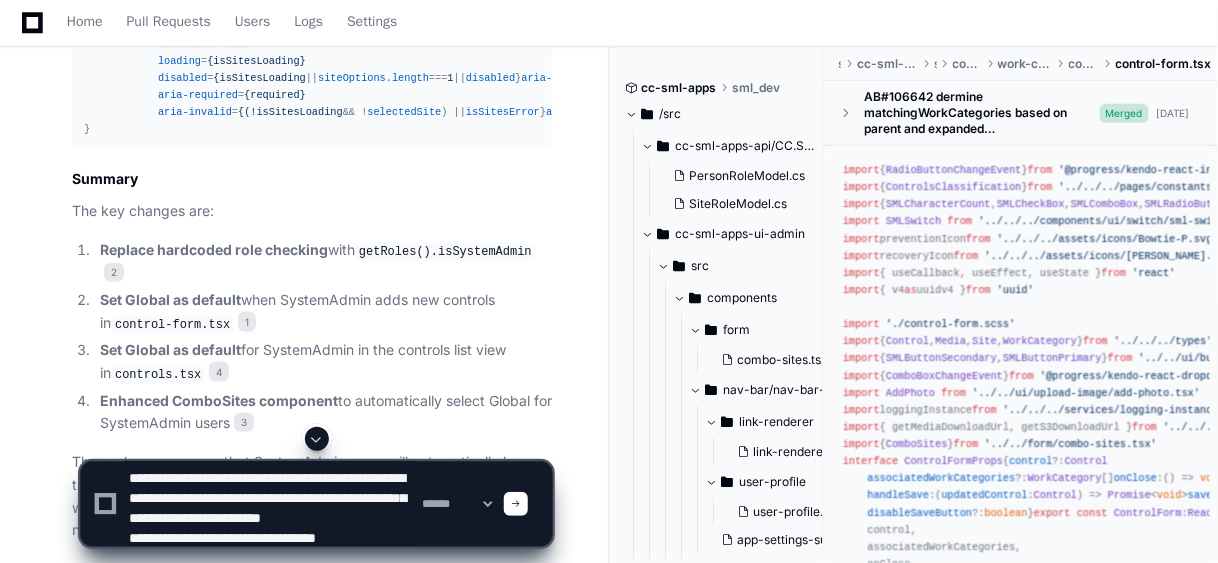 scroll, scrollTop: 26, scrollLeft: 0, axis: vertical 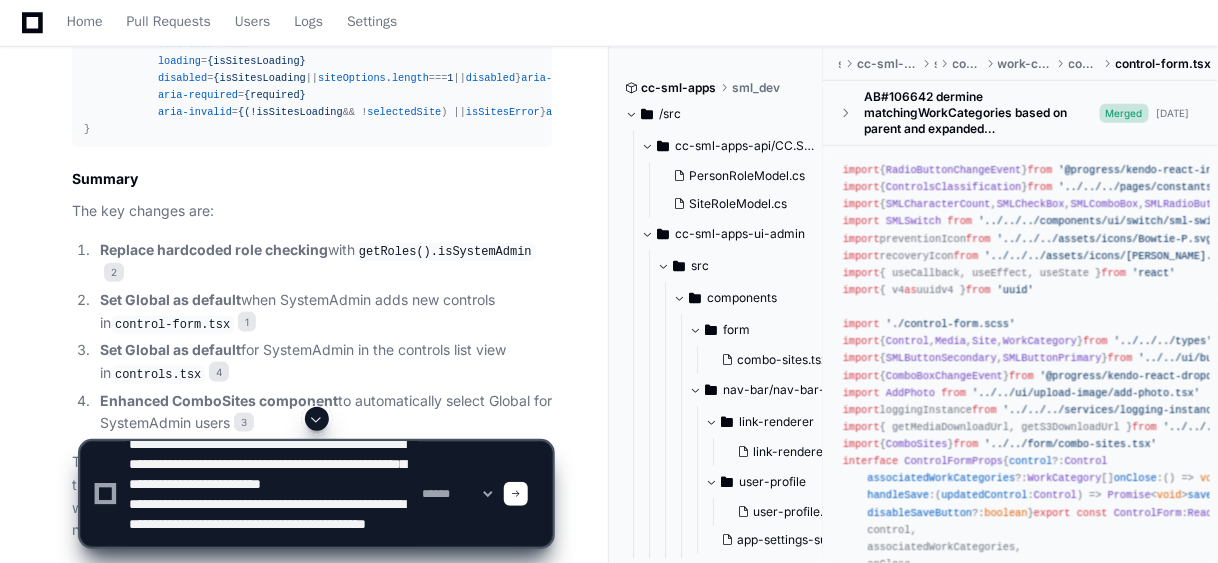 type on "**********" 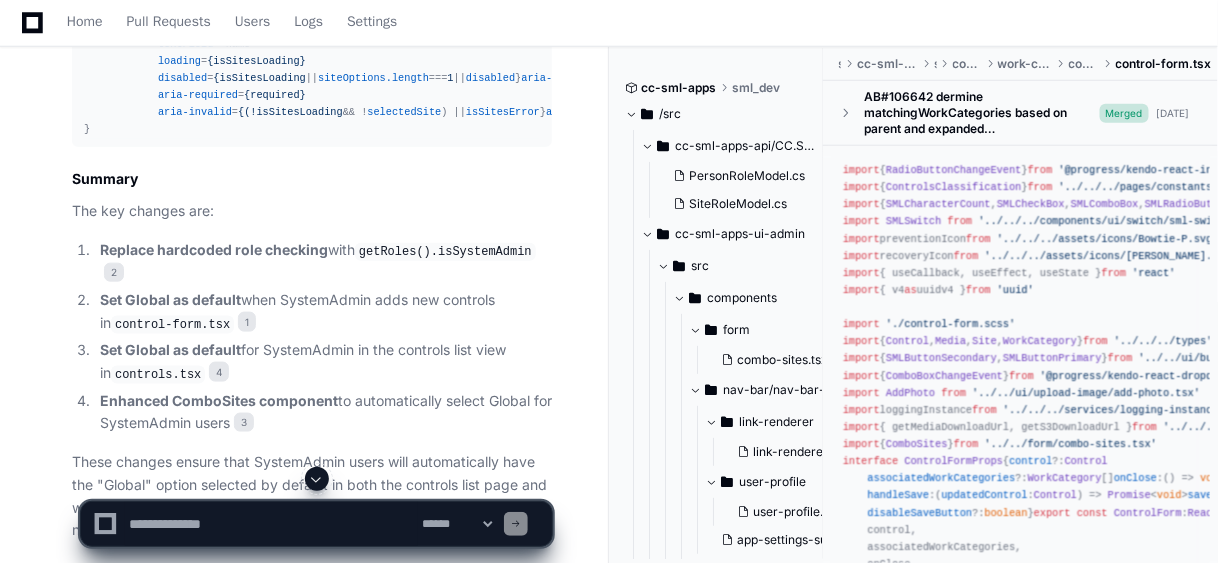 scroll, scrollTop: 0, scrollLeft: 0, axis: both 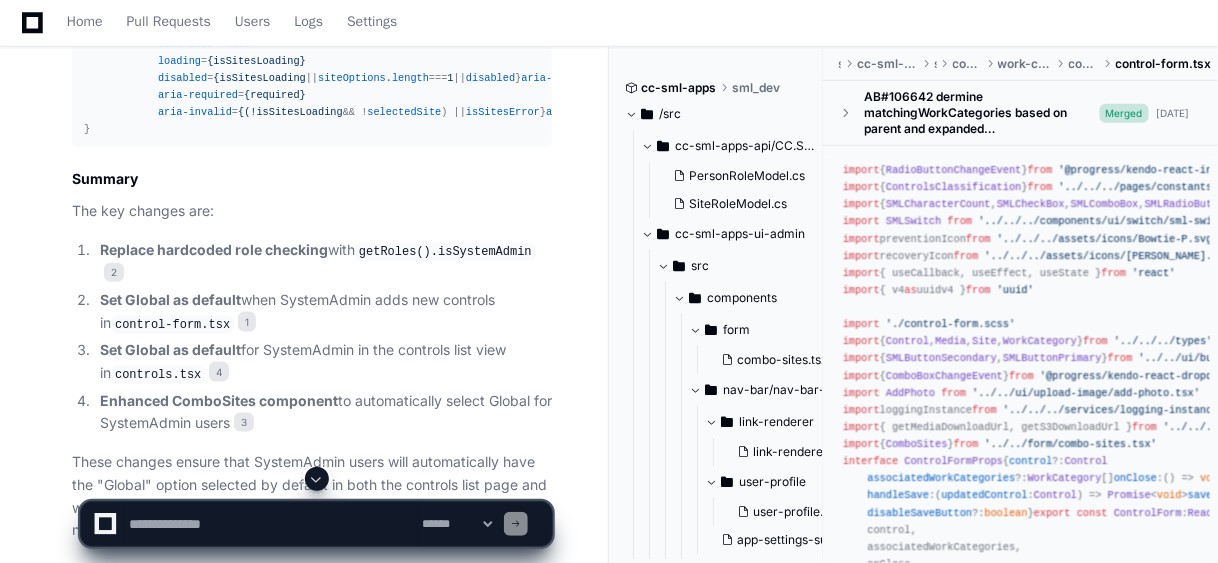 type 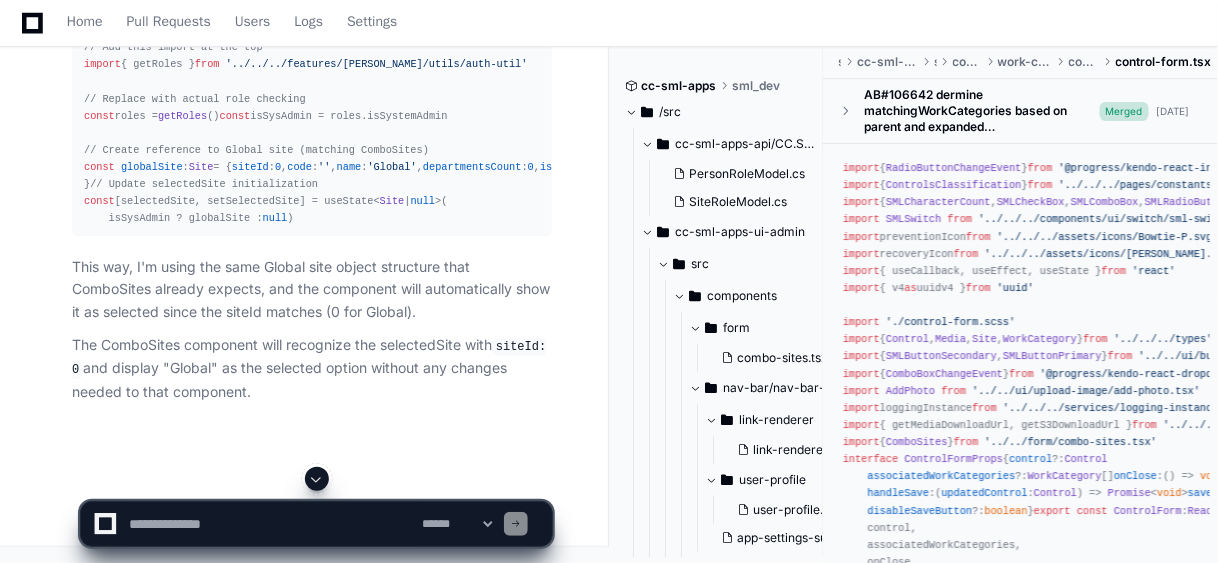 scroll, scrollTop: 4682, scrollLeft: 0, axis: vertical 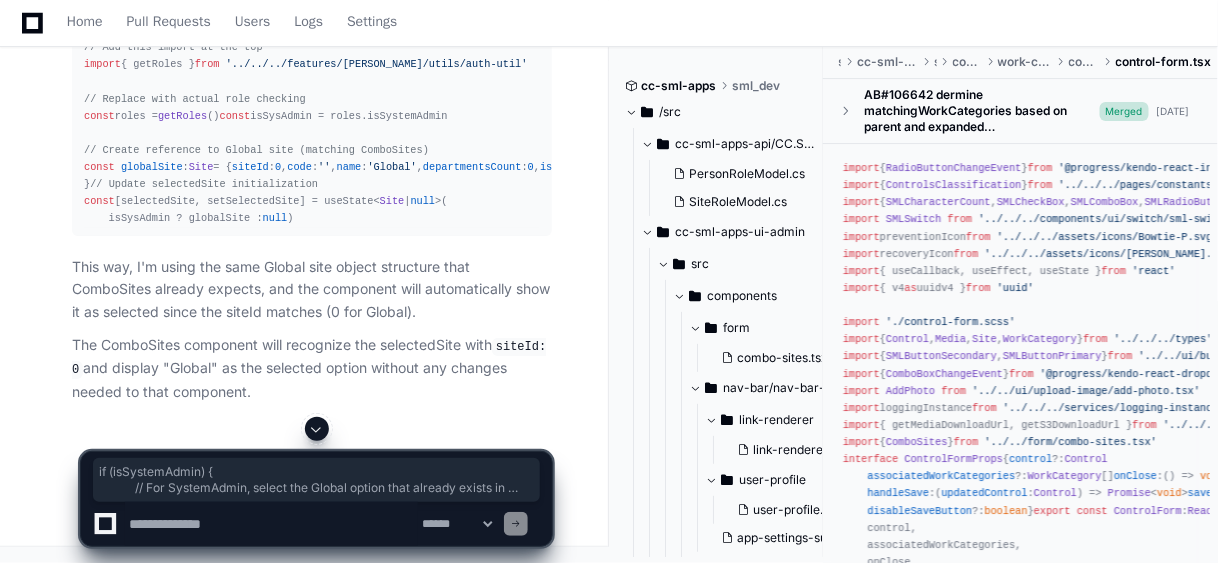 drag, startPoint x: 128, startPoint y: 312, endPoint x: 141, endPoint y: 400, distance: 88.95505 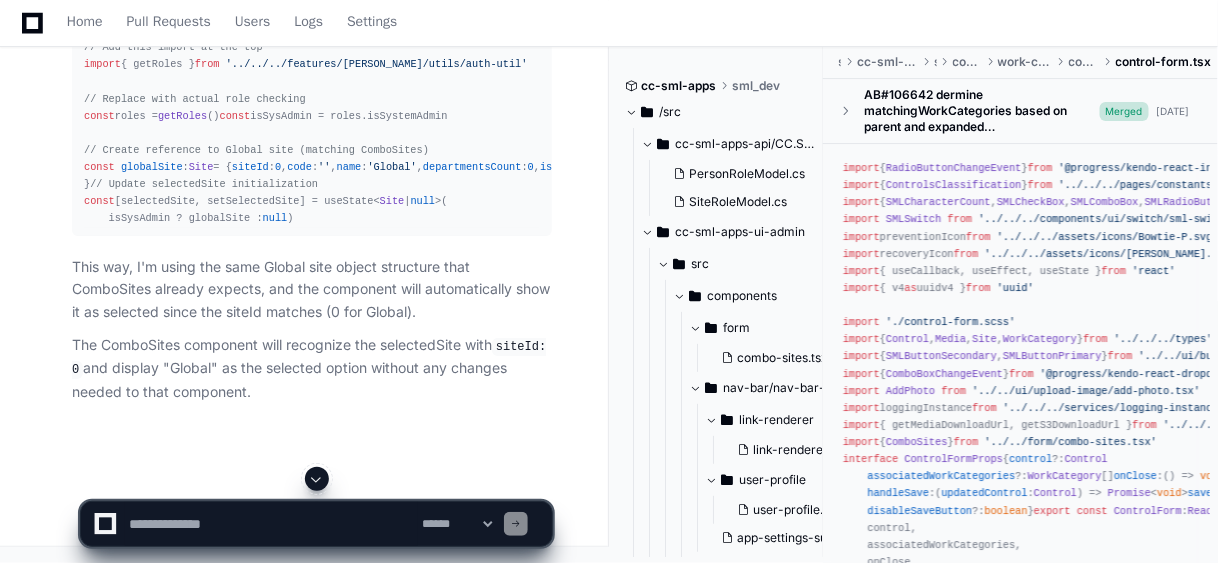 click on "Site Dropdown Default Selection Issue  Created by  @ [PERSON_NAME].[PERSON_NAME]  a few seconds ago   Share
[PERSON_NAME].sharma 21 minutes ago c:\SML\cc-sml-apps\src\cc-sml-apps-ui-admin\src\components\work-categories-tab\control-form\control-form.tsx
c:\SML\cc-sml-apps\src\cc-sml-apps-ui-admin\src\pages\app-settings\controls\controls.tsx
src\components\form\combo-sites.tsx
I am using Site Dropdown with component name ComboSites.
Now here is my expectation,
When the user is SystemAdmin (Get it using useRole() or getSiteRoles()), Select the global option in the contols. tsx component for comboSite. Also, when user try to add new control from control-form.tsx, there also, combosite dropdown should choose default option as selected by default.
PlayerZero 21 minutes ago Thinking Reading control-form.tsx
Reading controls.tsx Reading combo-sites.tsx Researching useSiteRoles hook implementation SystemAdmin role getSiteRoles auth-util.ts 2 combo-sites.tsx 3 1 controls.tsx" 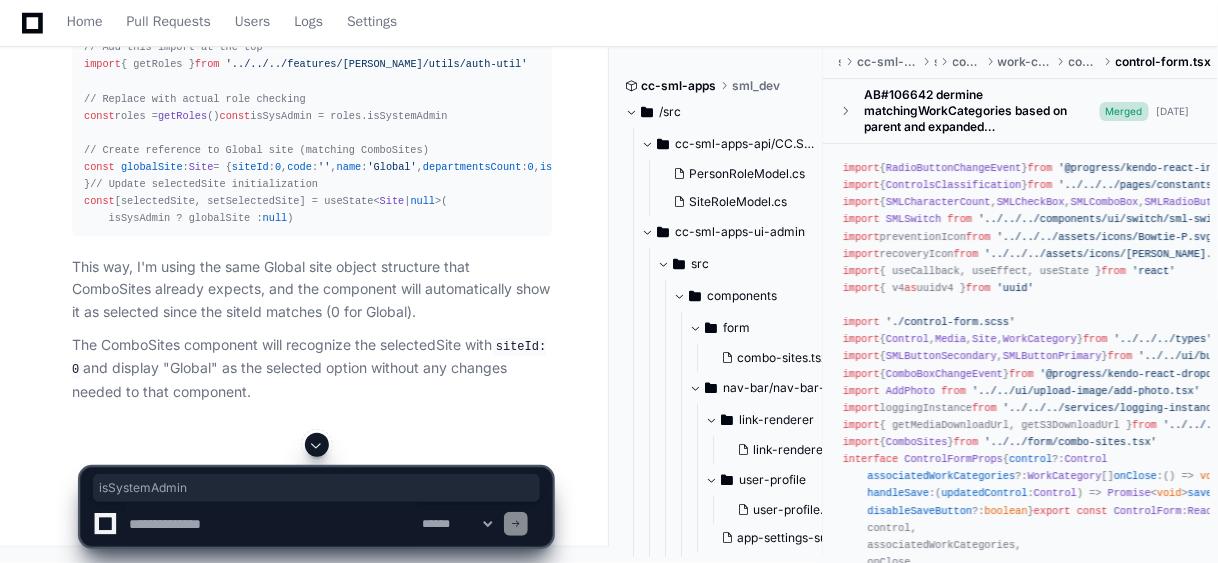 click on "// Add this import at the top
import  { getRoles }  from   '../../../features/[PERSON_NAME]/utils/auth-util'
// Add after the existing useSiteRoles hook
const  roles =  getRoles ()
const  isSystemAdmin = roles. isSystemAdmin
// Create a reference to the Global site (matching what ComboSites uses)
const   globalSite :  Site  = {
siteId :  0 ,
code :  '' ,
name :  'Global' ,
departmentsCount :  0 ,
isActive :  false ,
tzLocal :  '' ,
tzUtcOffsetInHours :  0 ,
}
// Update the useEffect for defaultSite selection
useEffect ( () =>  {
if  (defaultSite && !selectedSite) {
if  (isSystemAdmin) {
// For SystemAdmin, select the Global option that already exists in ComboSites
setSelectedSite (globalSite)
}  else  {
setSelectedSite (defaultSite)
}
}
}, [defaultSite, selectedSite, isSystemAdmin])" 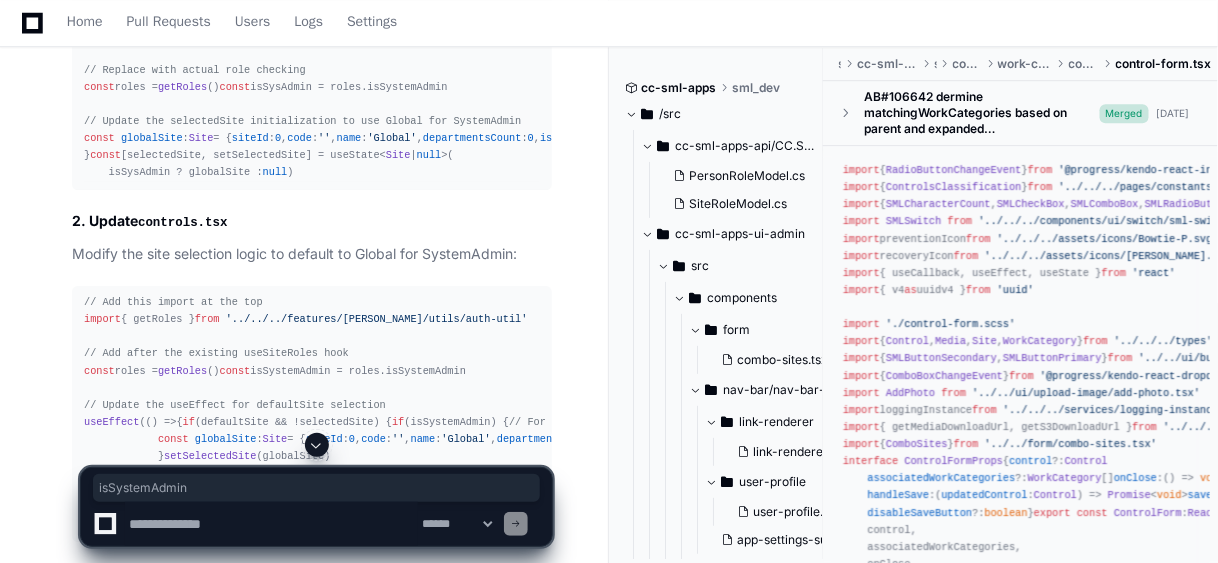 scroll, scrollTop: 1685, scrollLeft: 0, axis: vertical 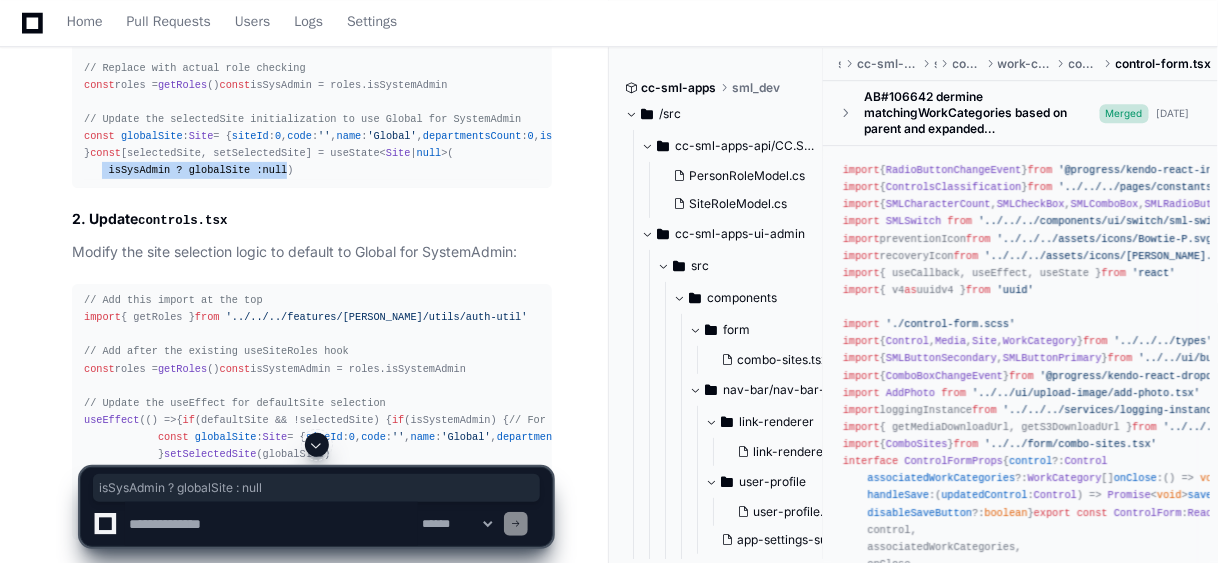 drag, startPoint x: 103, startPoint y: 334, endPoint x: 279, endPoint y: 331, distance: 176.02557 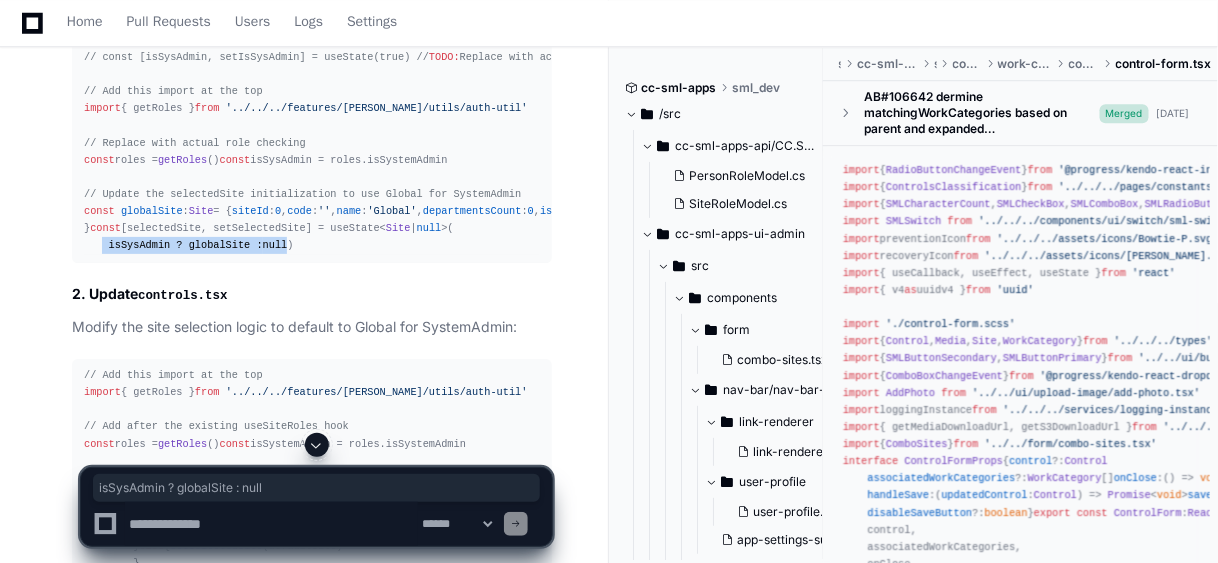 scroll, scrollTop: 1530, scrollLeft: 0, axis: vertical 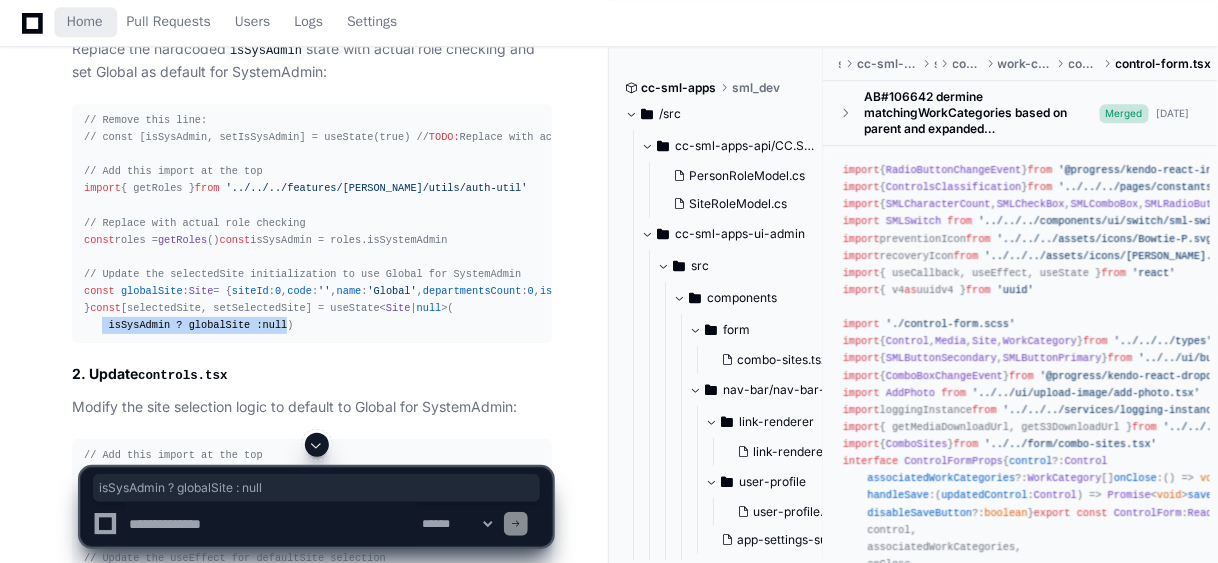 click 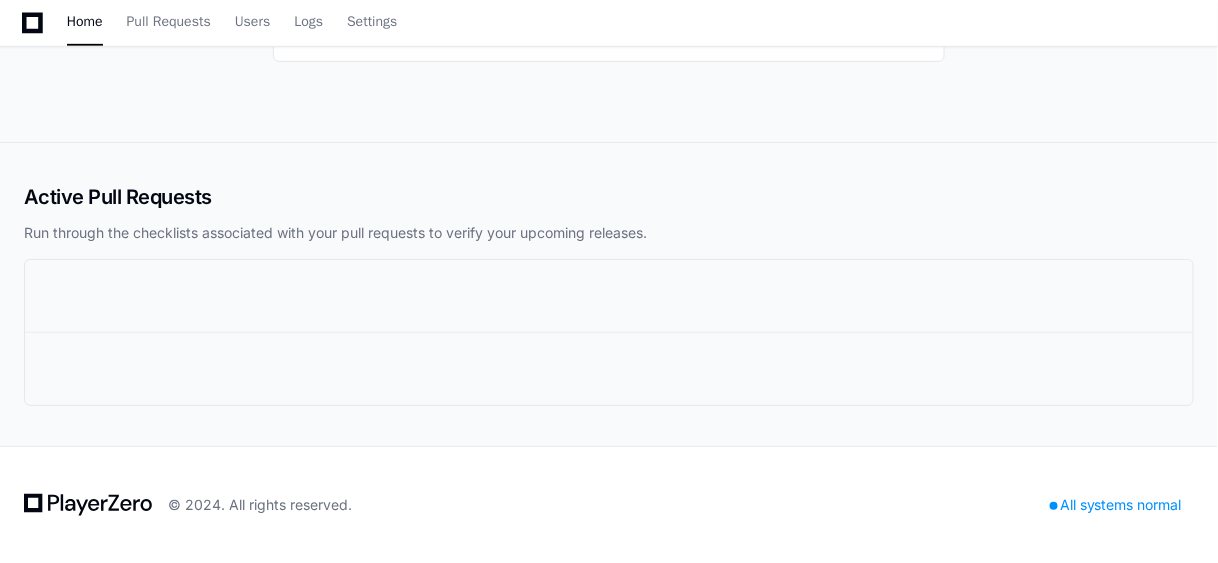 scroll, scrollTop: 0, scrollLeft: 0, axis: both 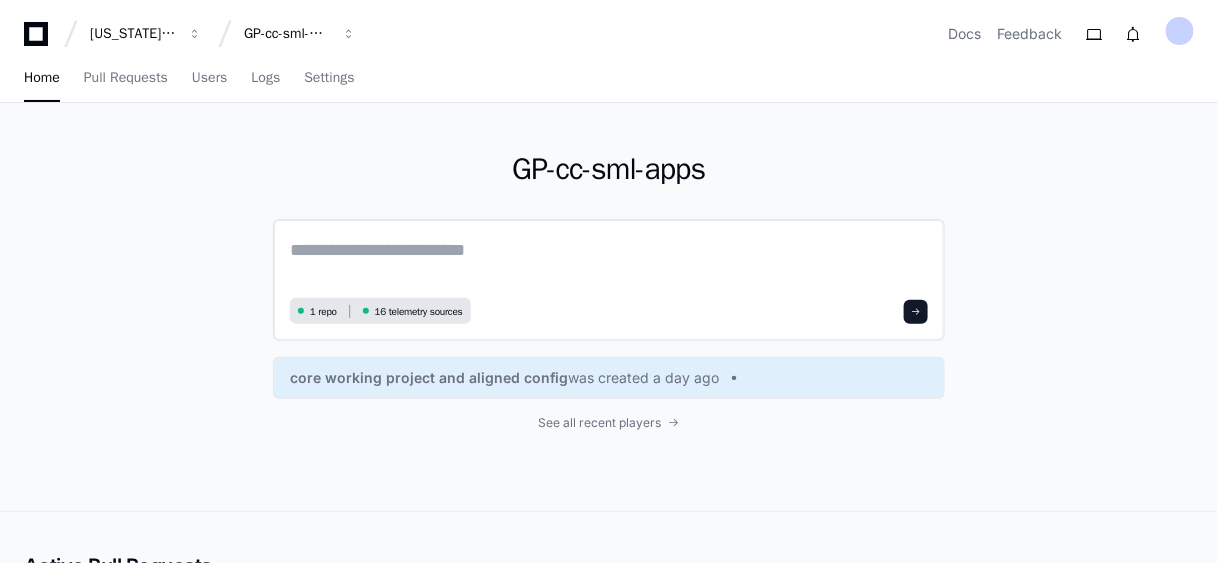 click 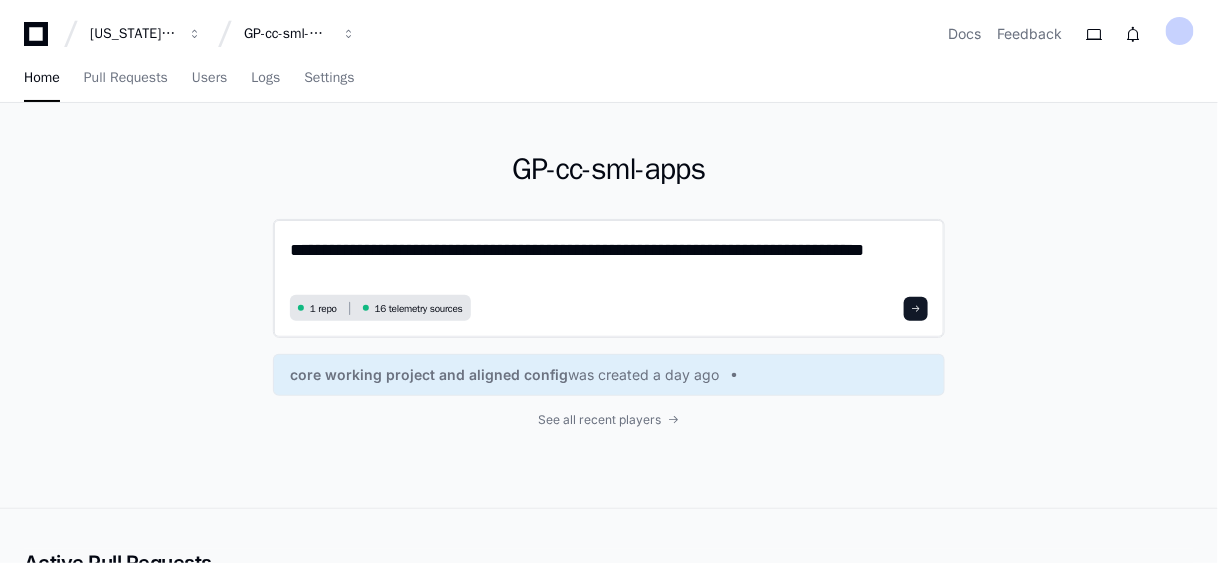 click on "**********" 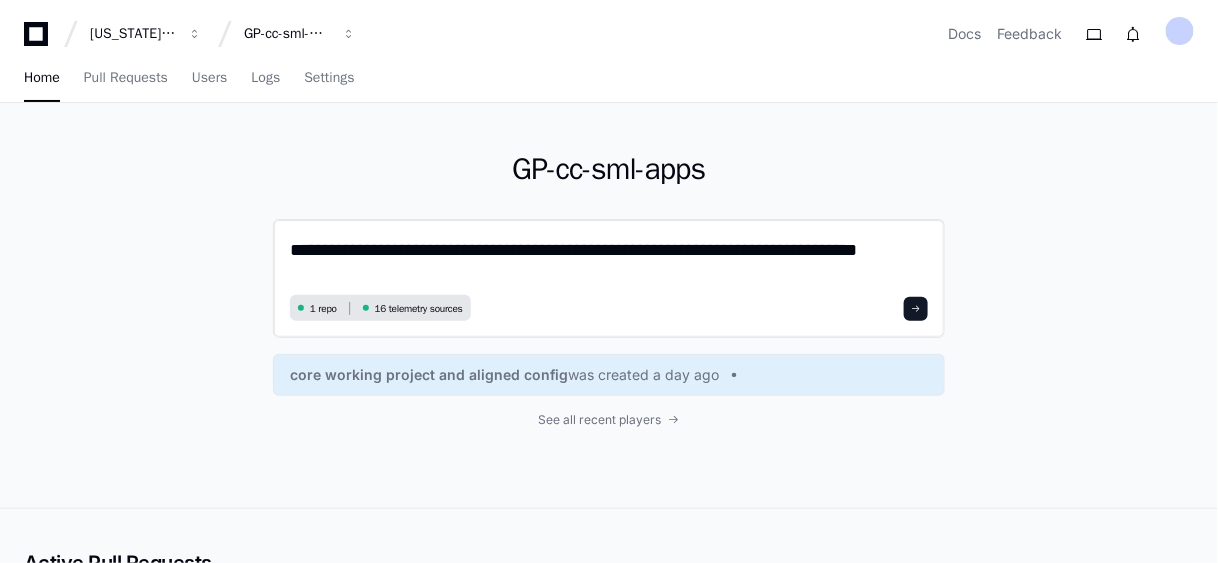 paste on "**********" 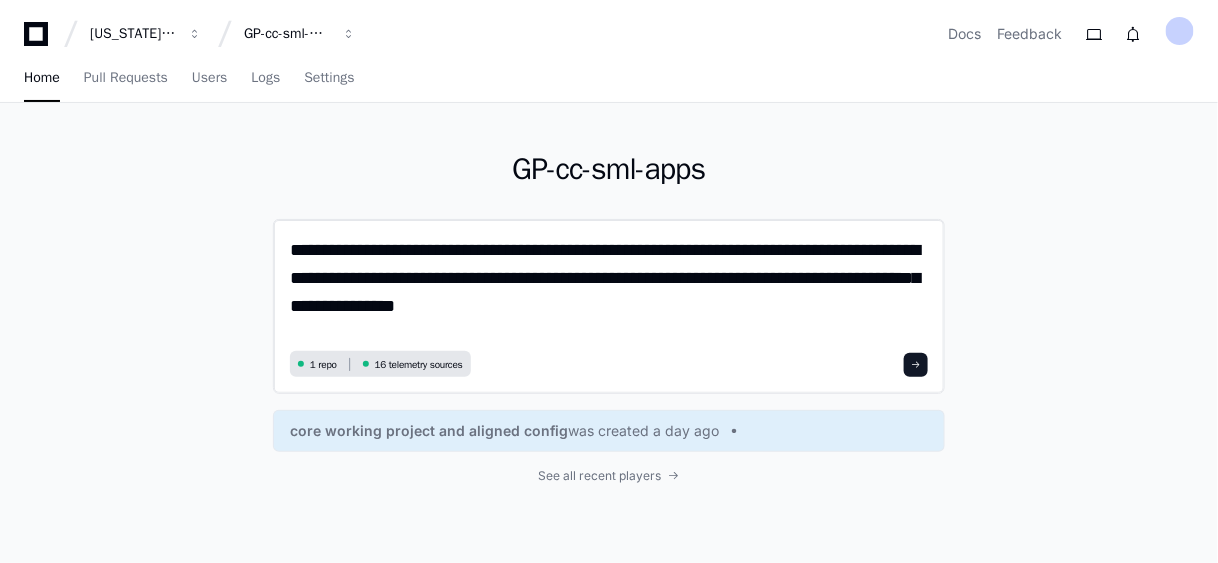 scroll, scrollTop: 0, scrollLeft: 0, axis: both 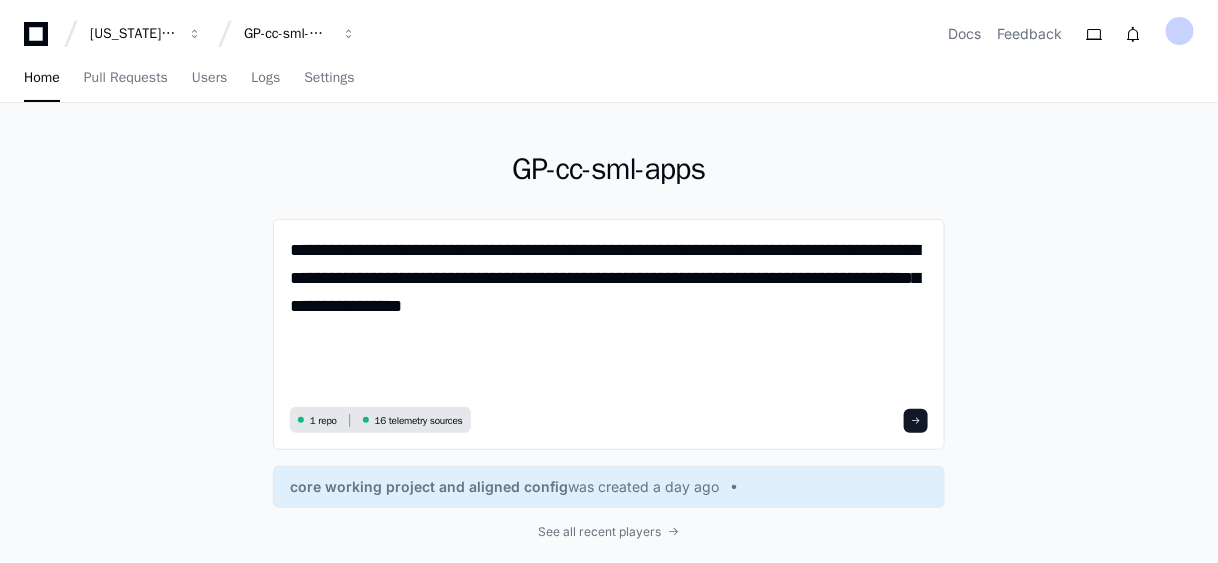 paste on "**********" 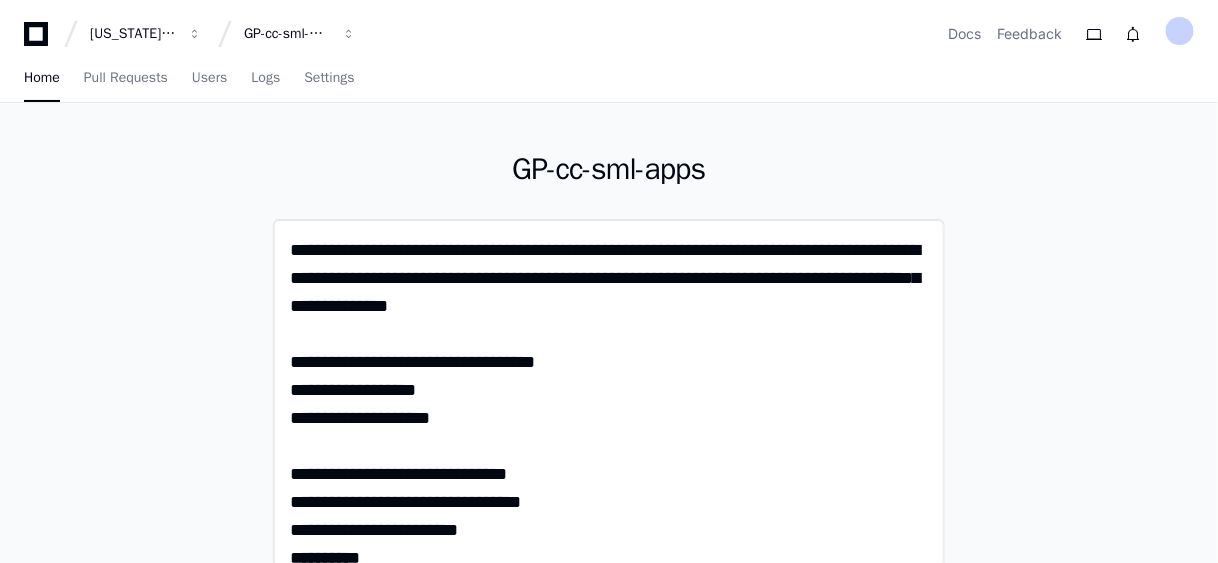 scroll, scrollTop: 0, scrollLeft: 0, axis: both 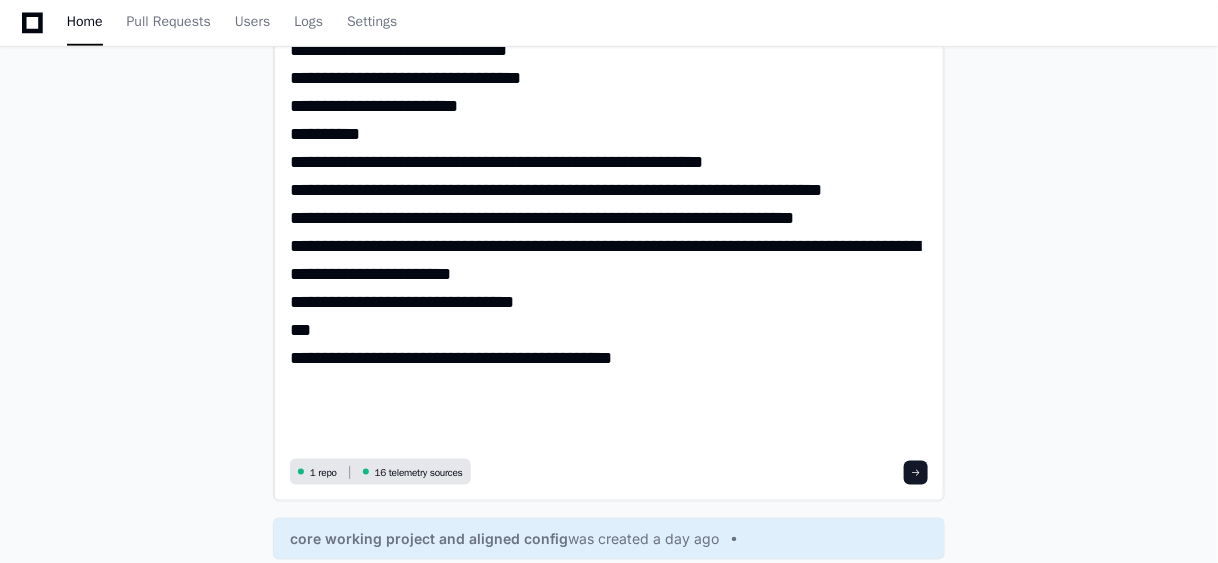 paste on "**********" 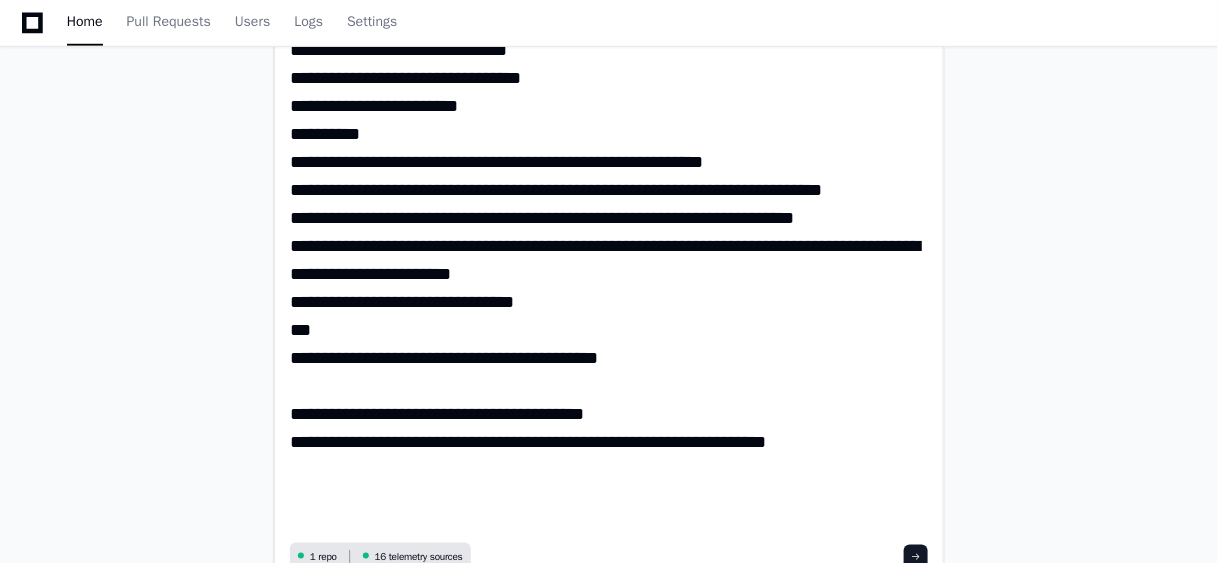 scroll, scrollTop: 0, scrollLeft: 0, axis: both 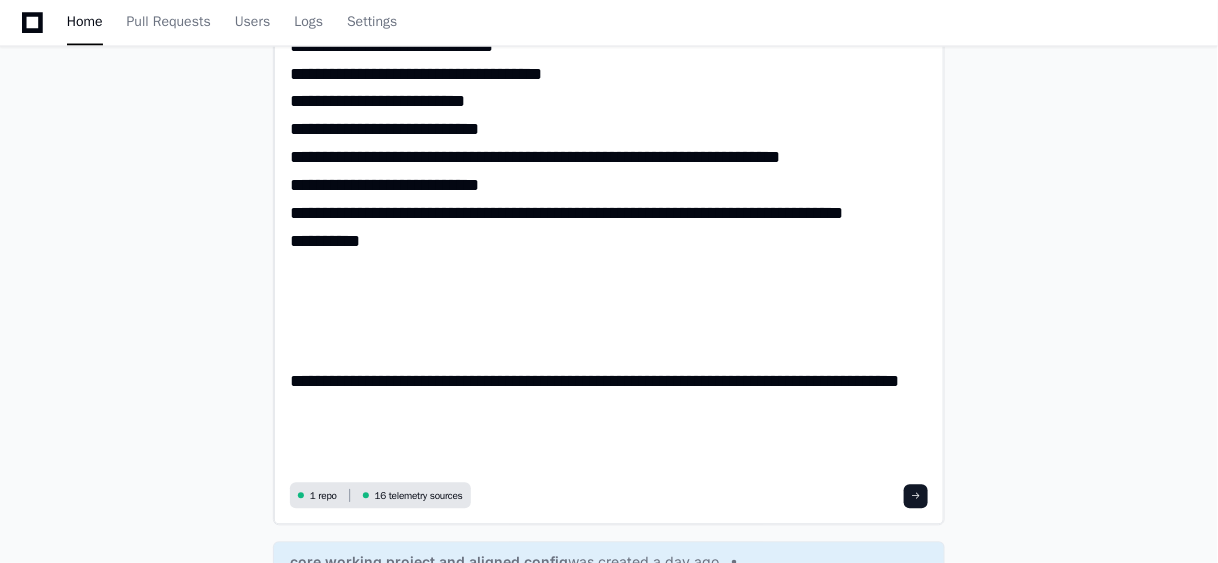 click 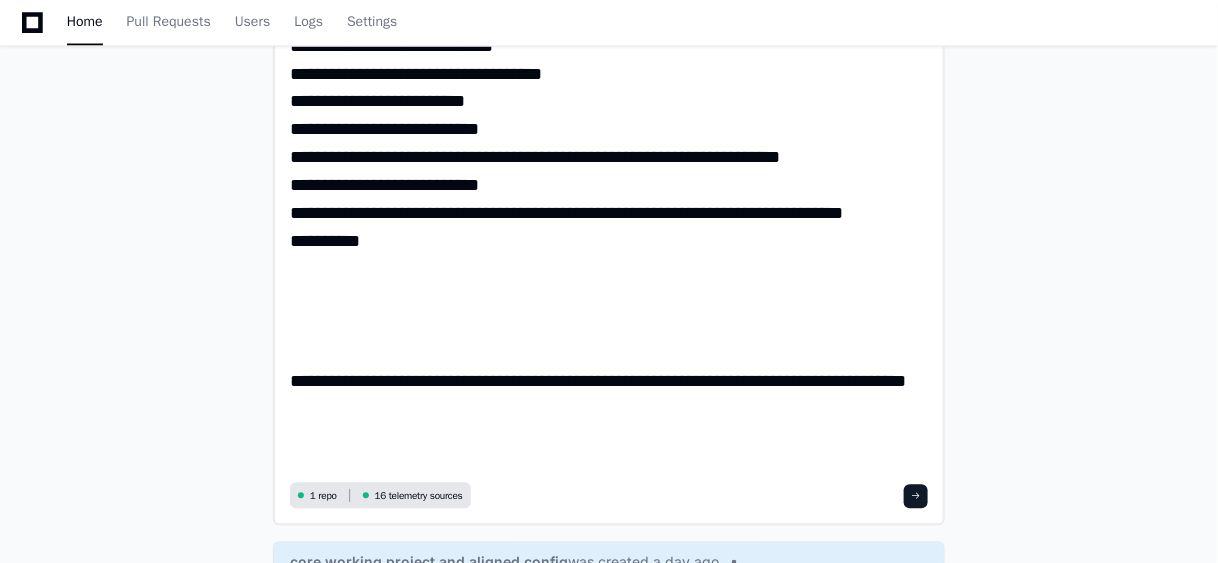scroll, scrollTop: 0, scrollLeft: 0, axis: both 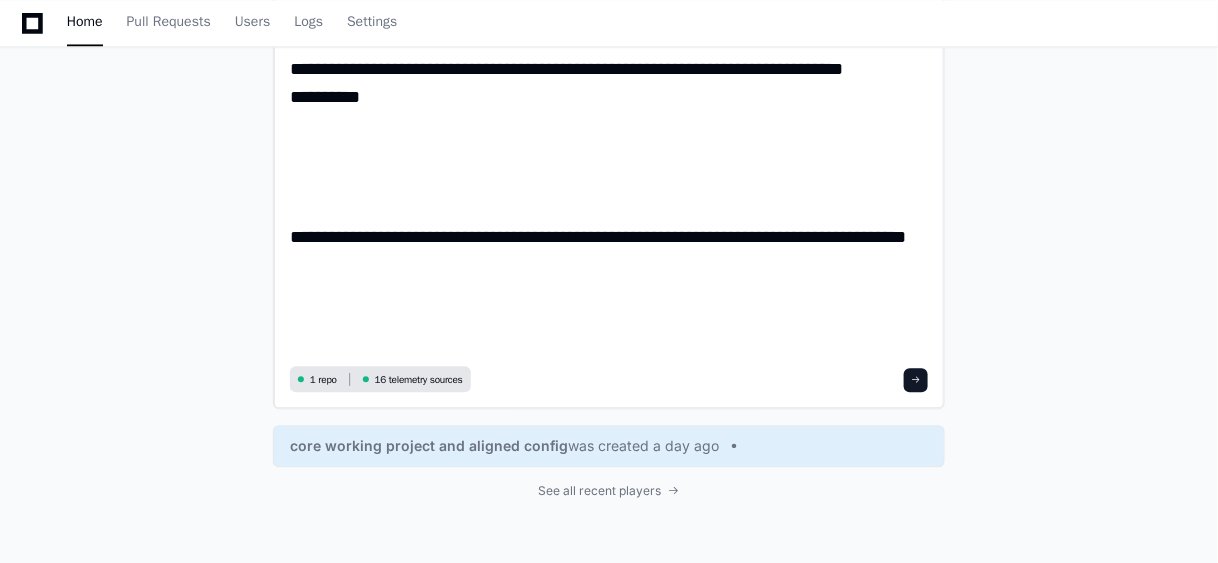 paste on "**********" 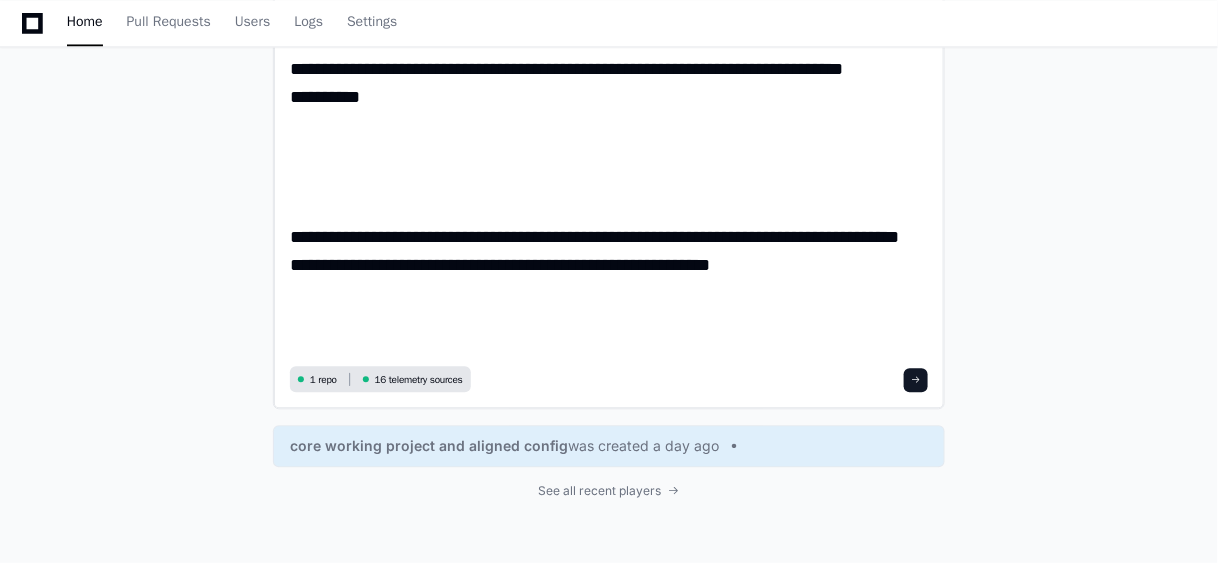 scroll, scrollTop: 424, scrollLeft: 0, axis: vertical 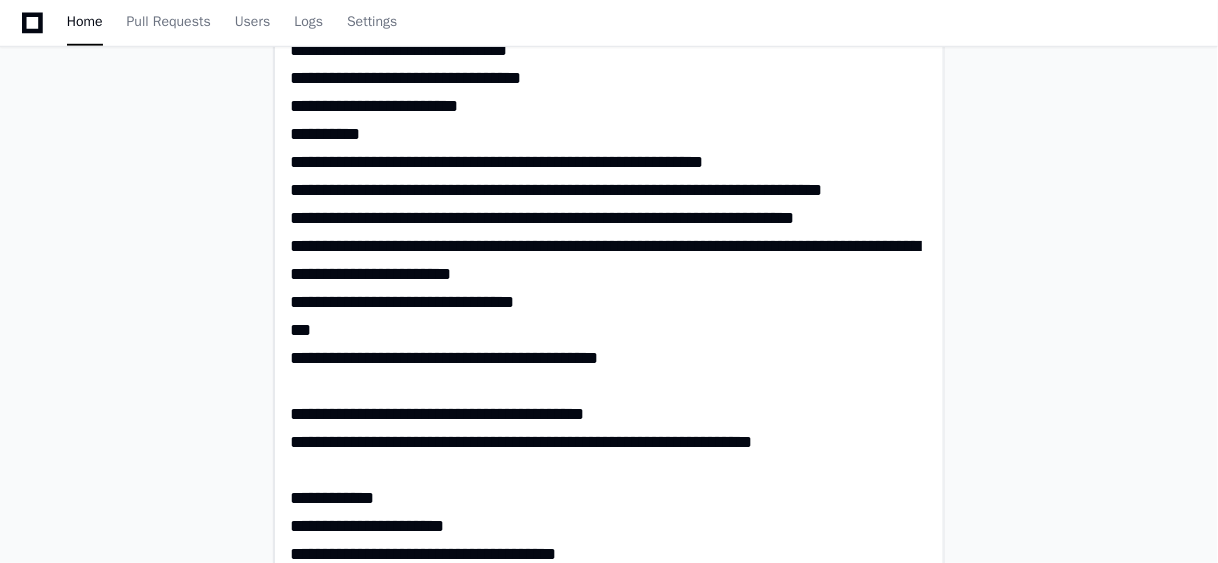 type on "**********" 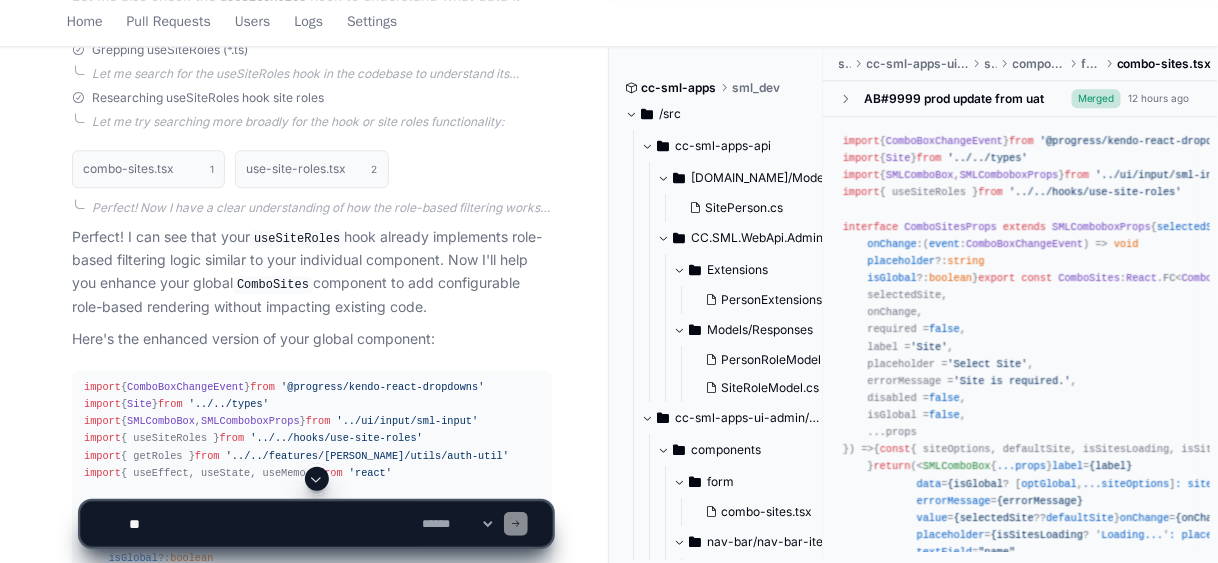 scroll, scrollTop: 1527, scrollLeft: 0, axis: vertical 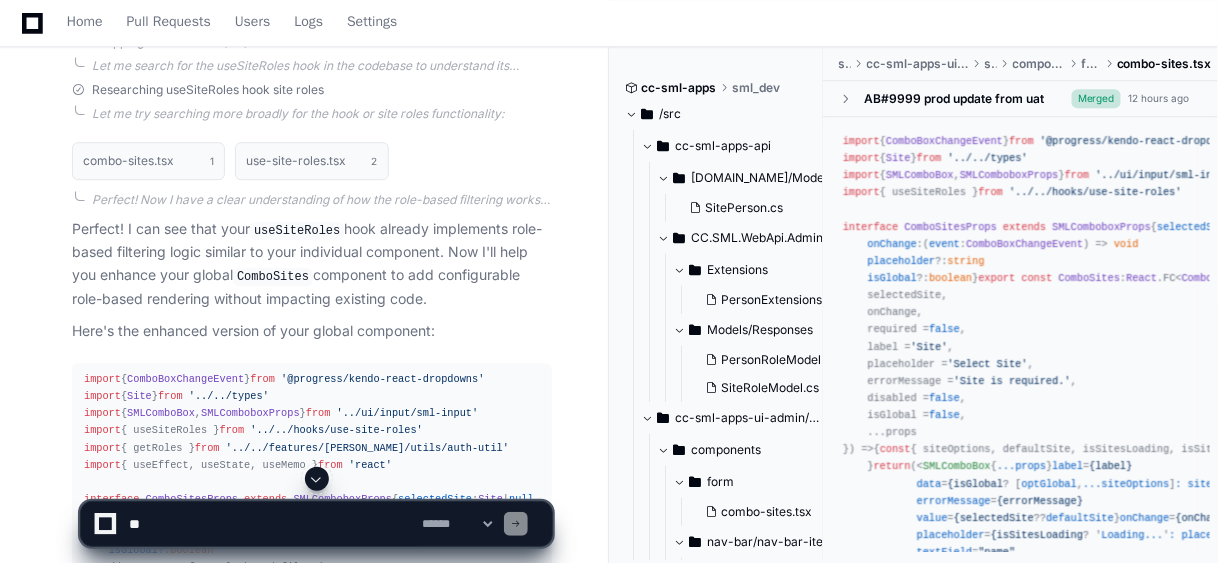 click 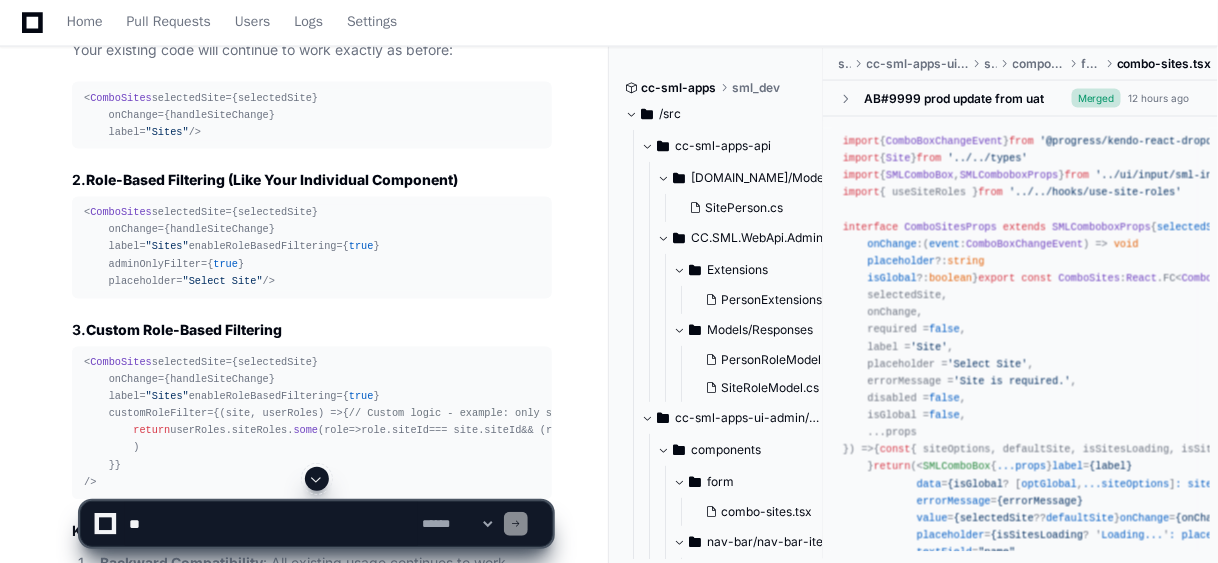 scroll, scrollTop: 3103, scrollLeft: 0, axis: vertical 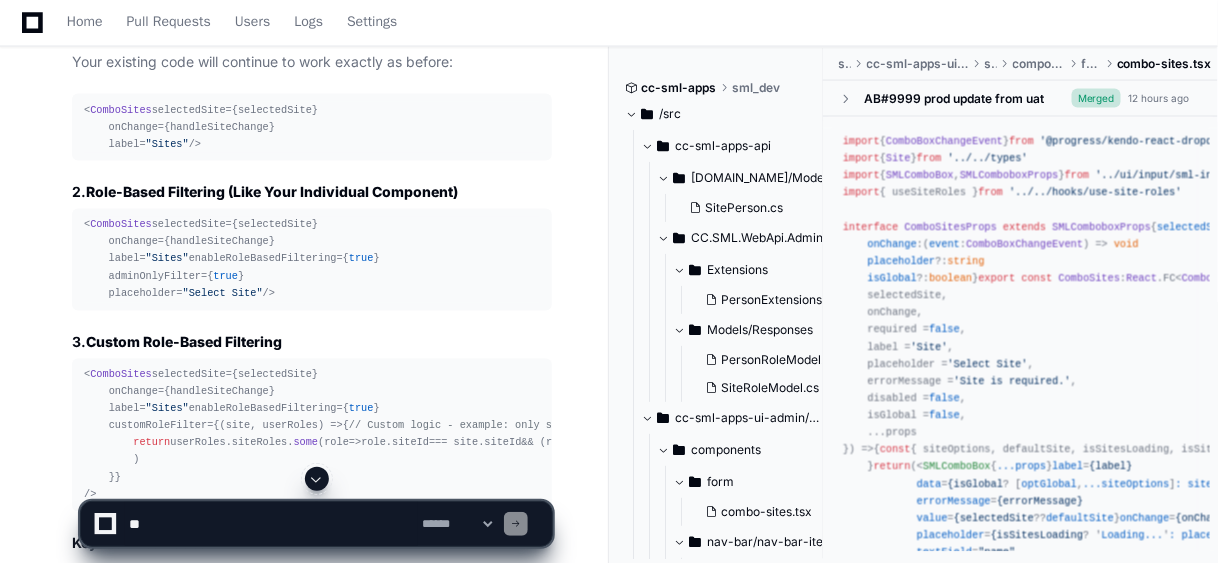 type 